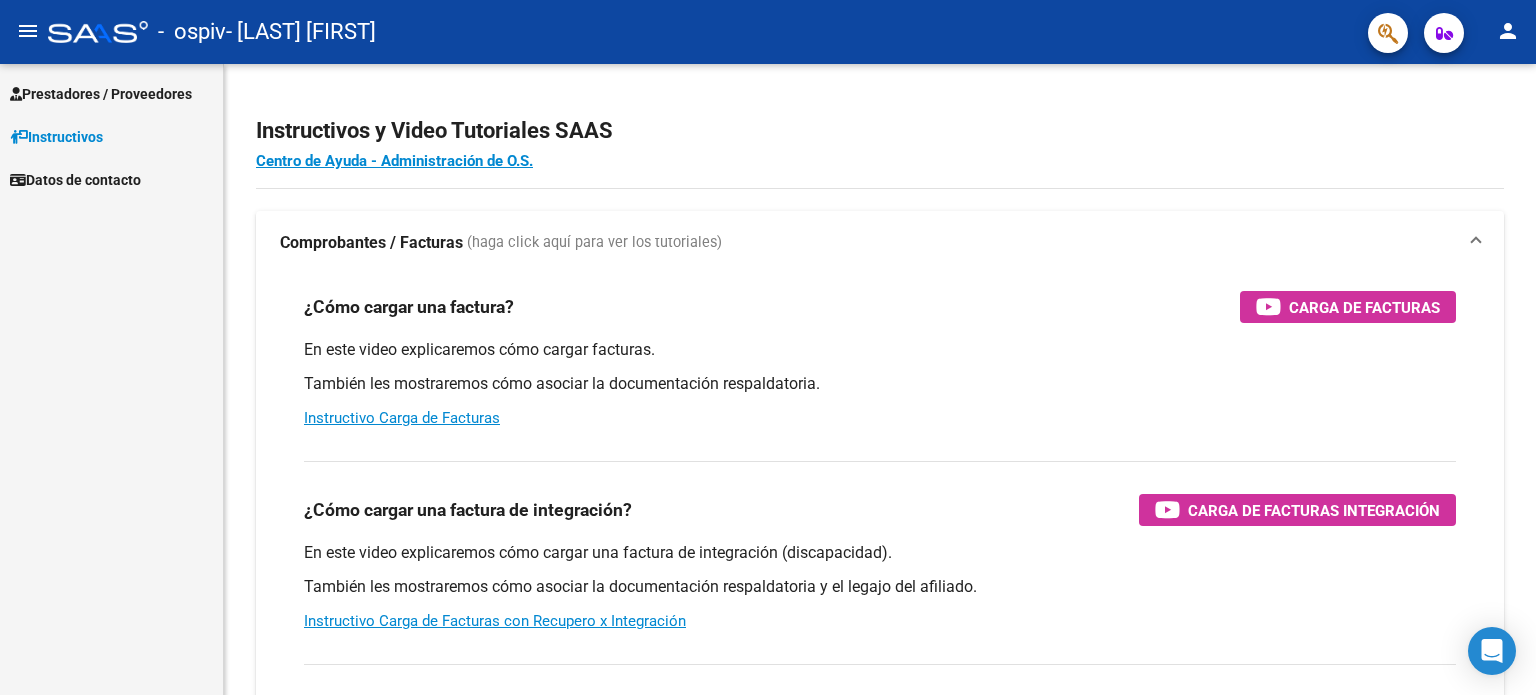scroll, scrollTop: 0, scrollLeft: 0, axis: both 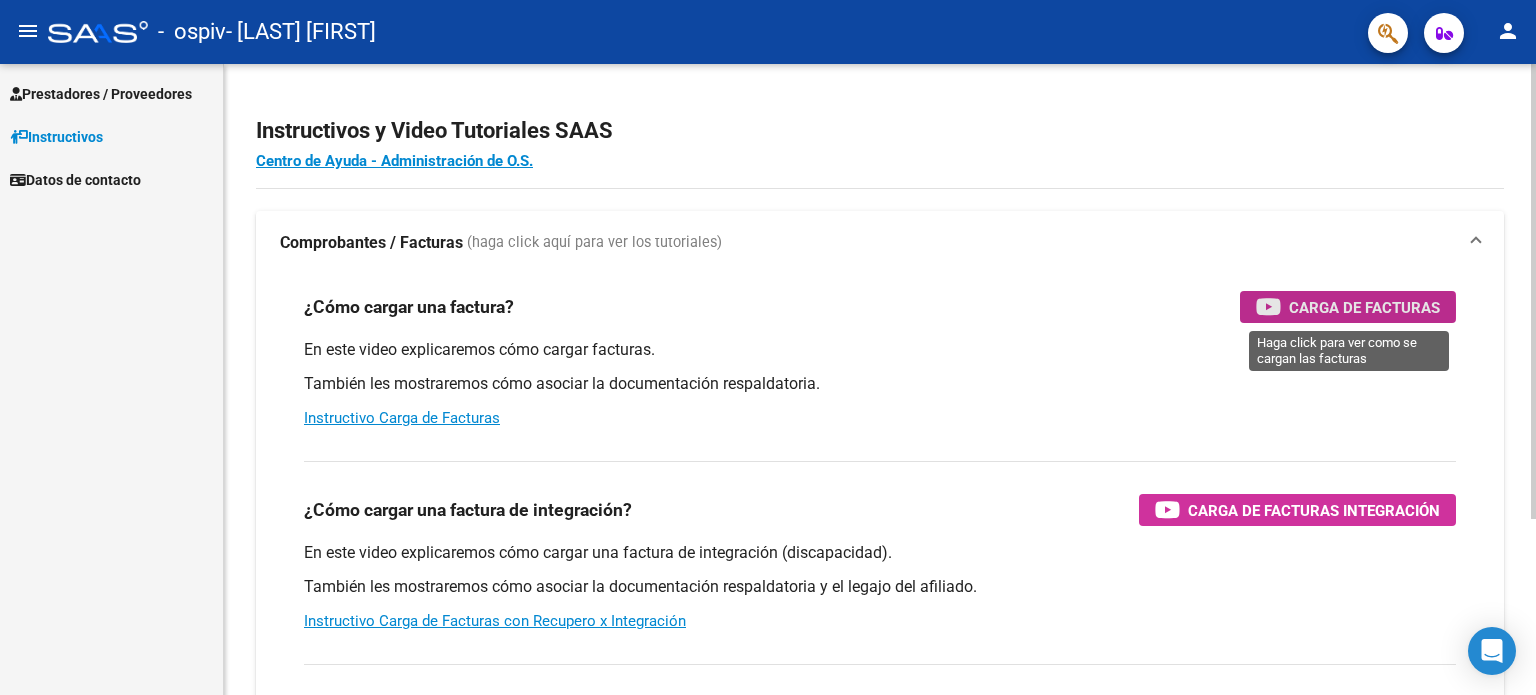 click on "Carga de Facturas" at bounding box center [1364, 307] 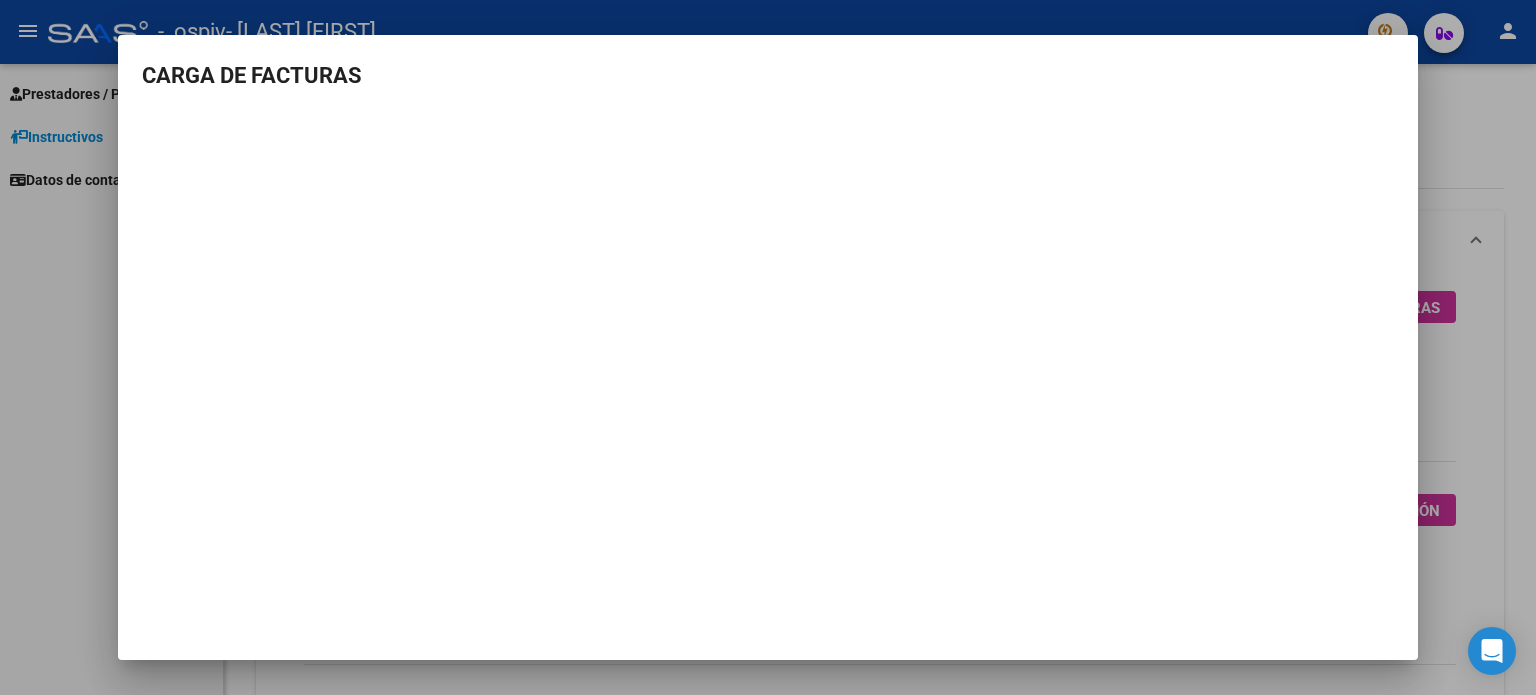 click at bounding box center (768, 347) 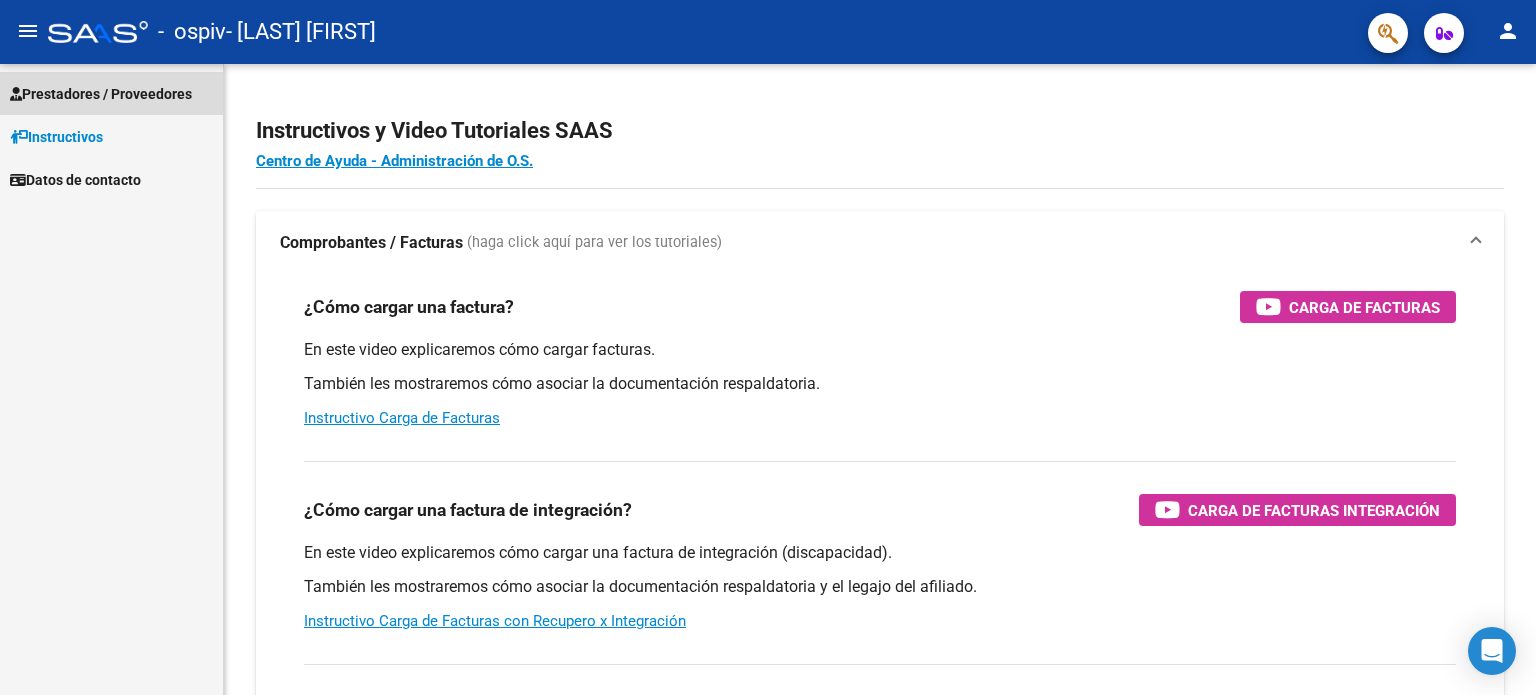 click on "Prestadores / Proveedores" at bounding box center [101, 94] 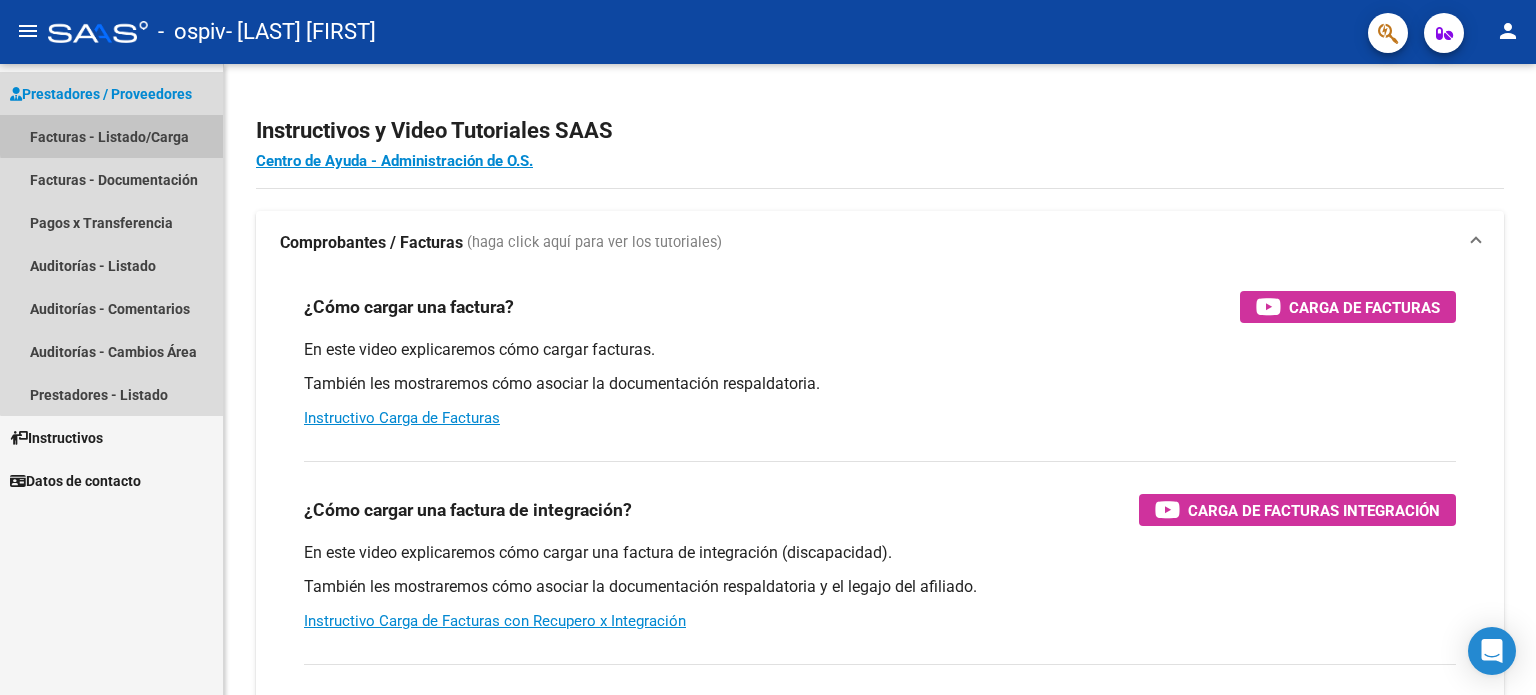 click on "Facturas - Listado/Carga" at bounding box center [111, 136] 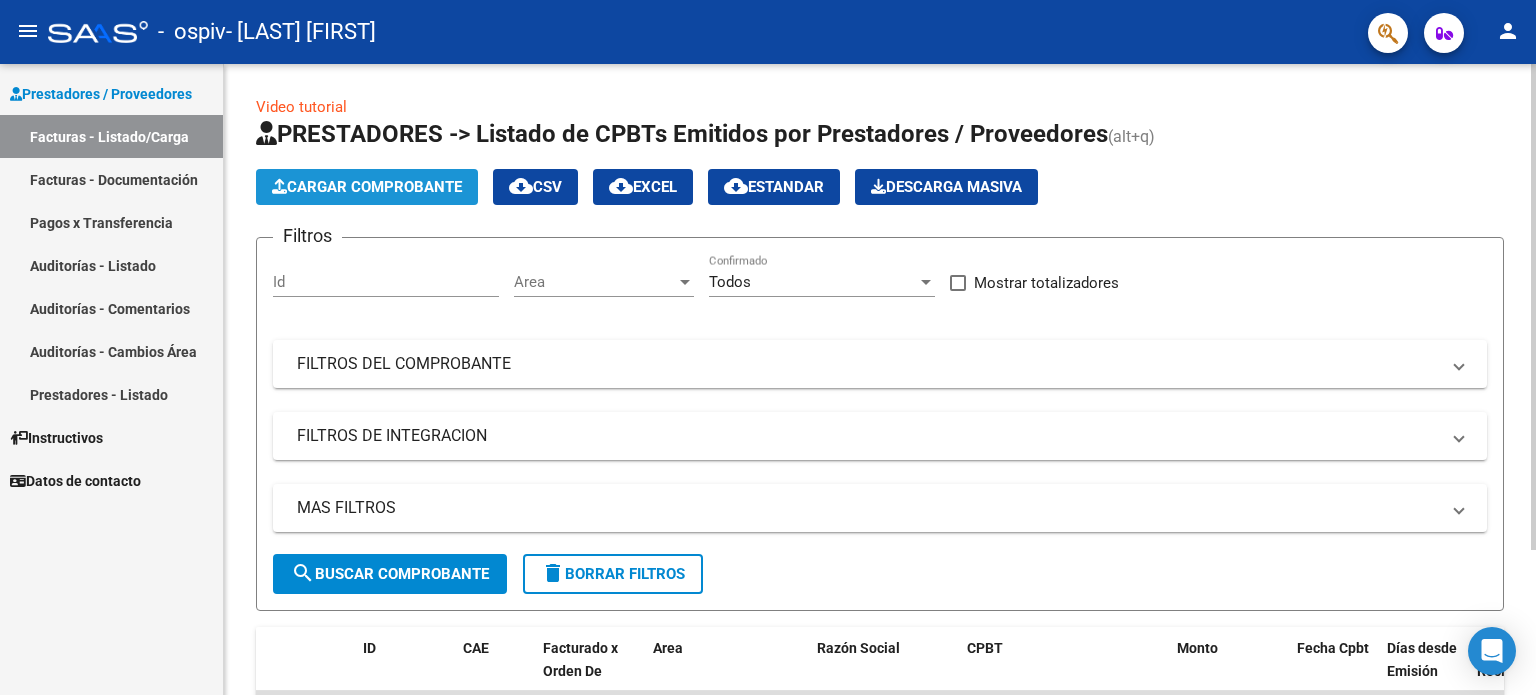 click on "Cargar Comprobante" 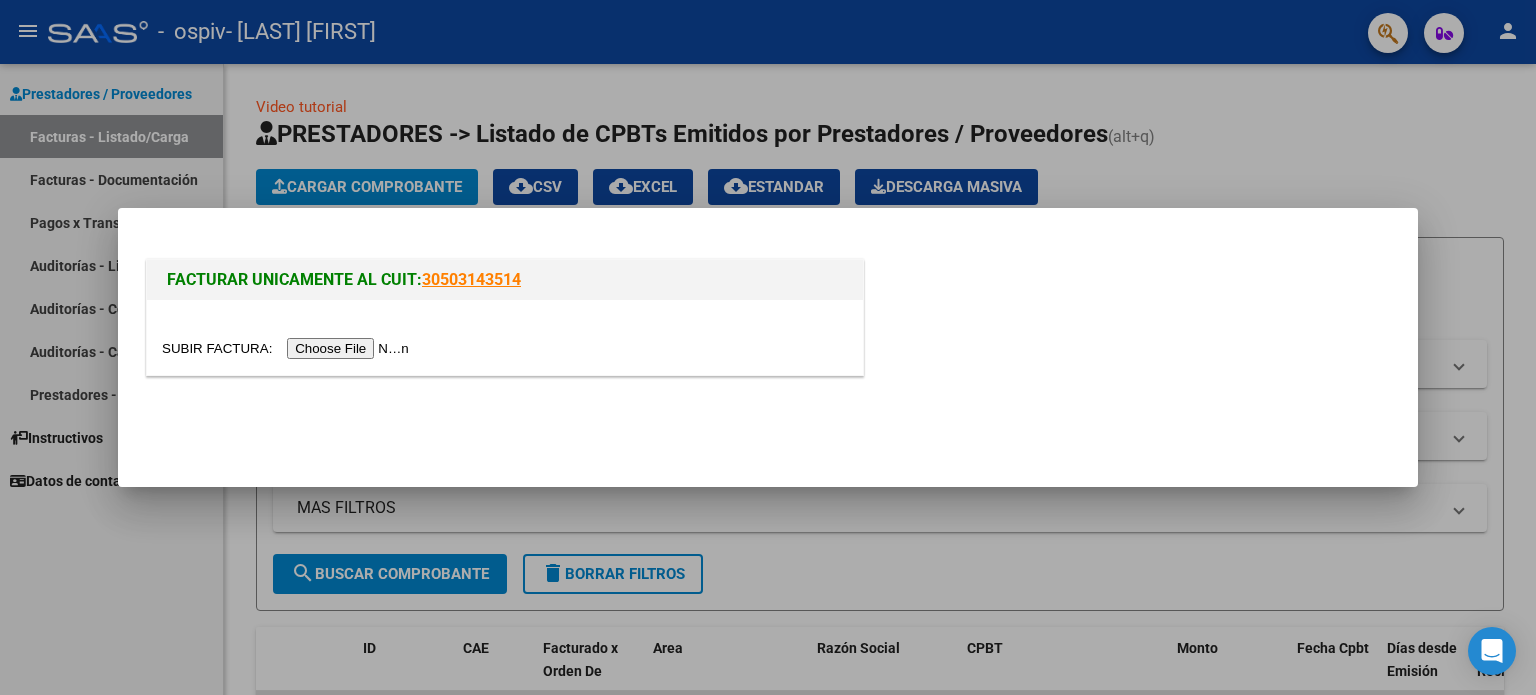 click at bounding box center [288, 348] 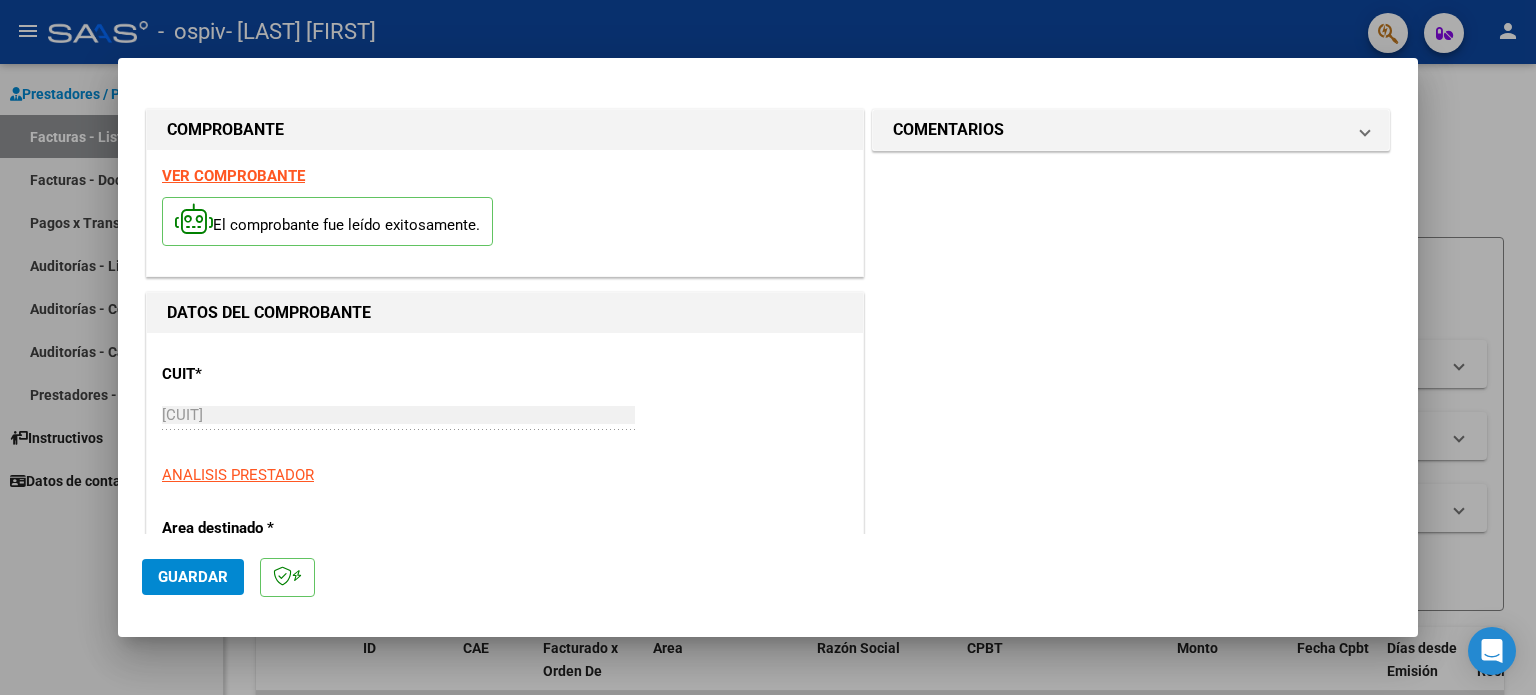 click on "Guardar" 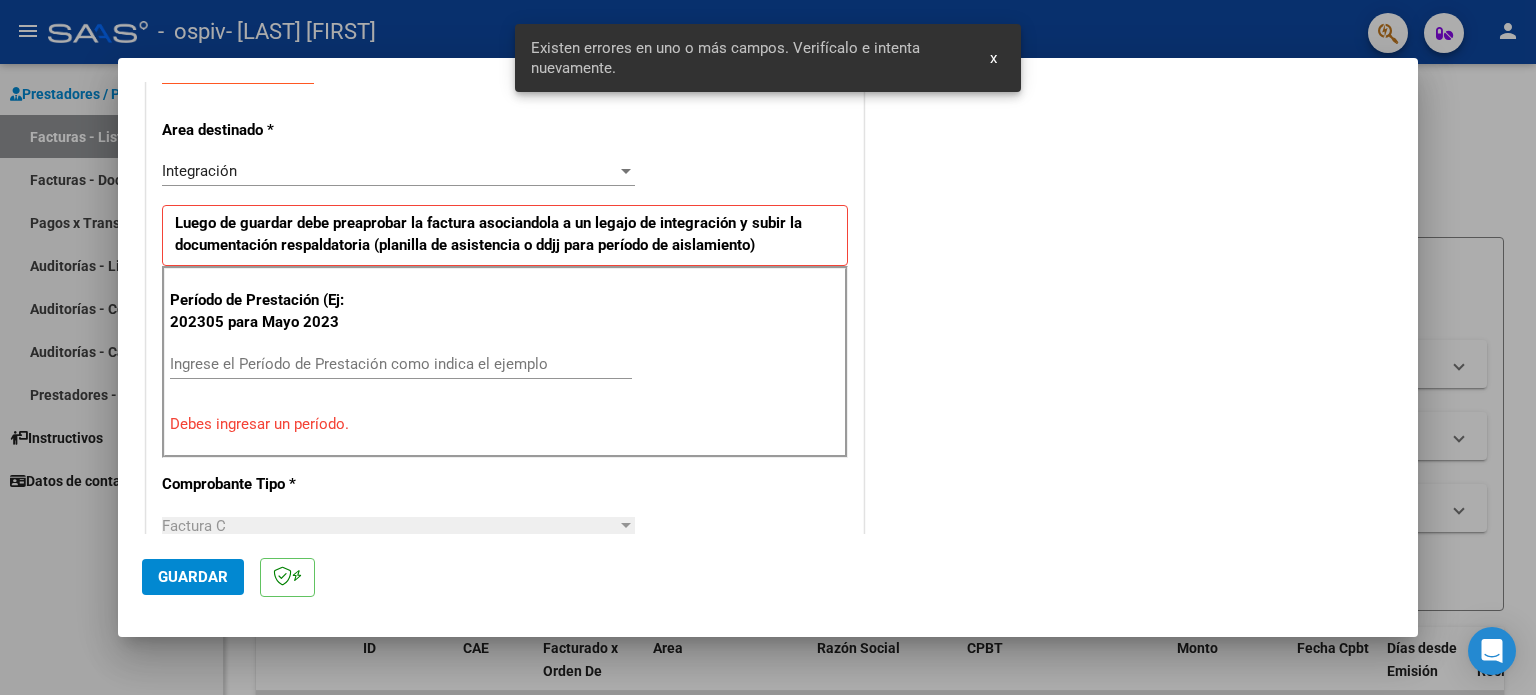 scroll, scrollTop: 431, scrollLeft: 0, axis: vertical 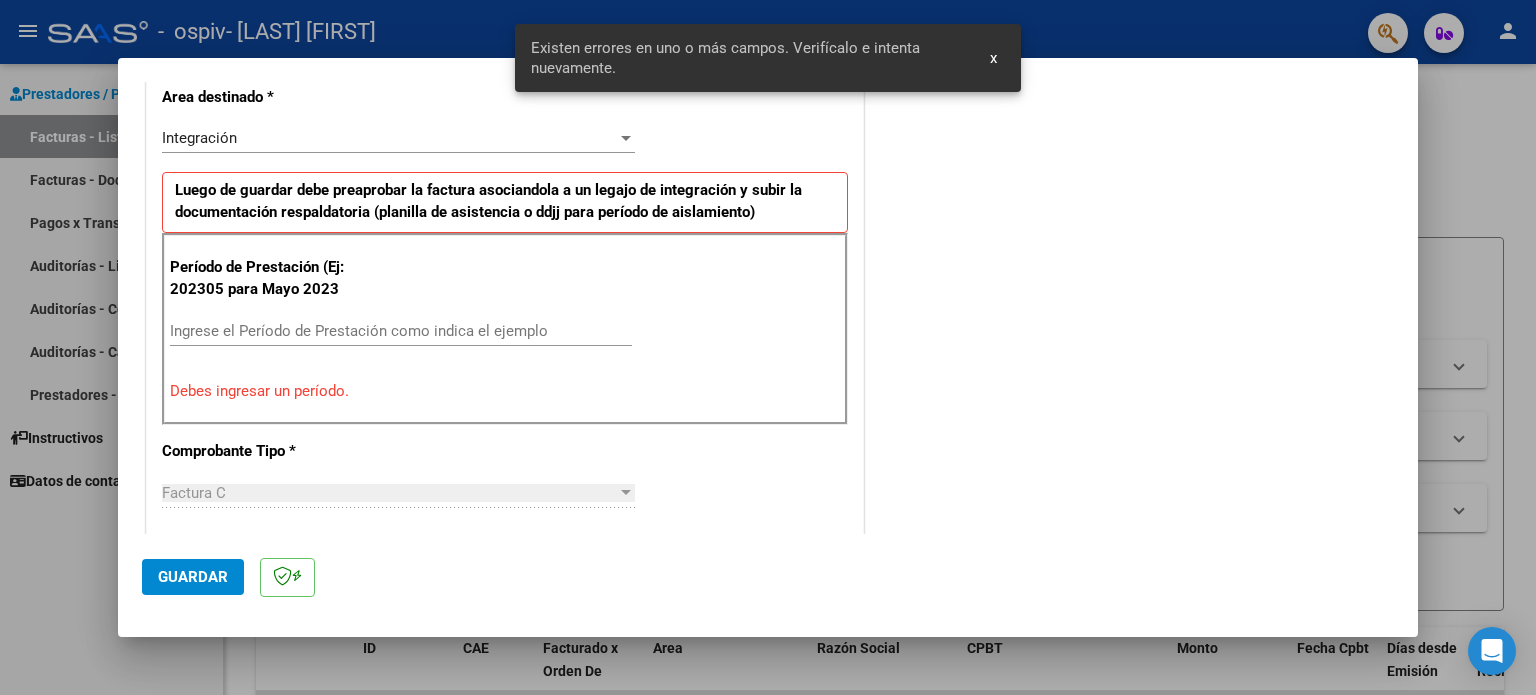 click on "Ingrese el Período de Prestación como indica el ejemplo" at bounding box center [401, 331] 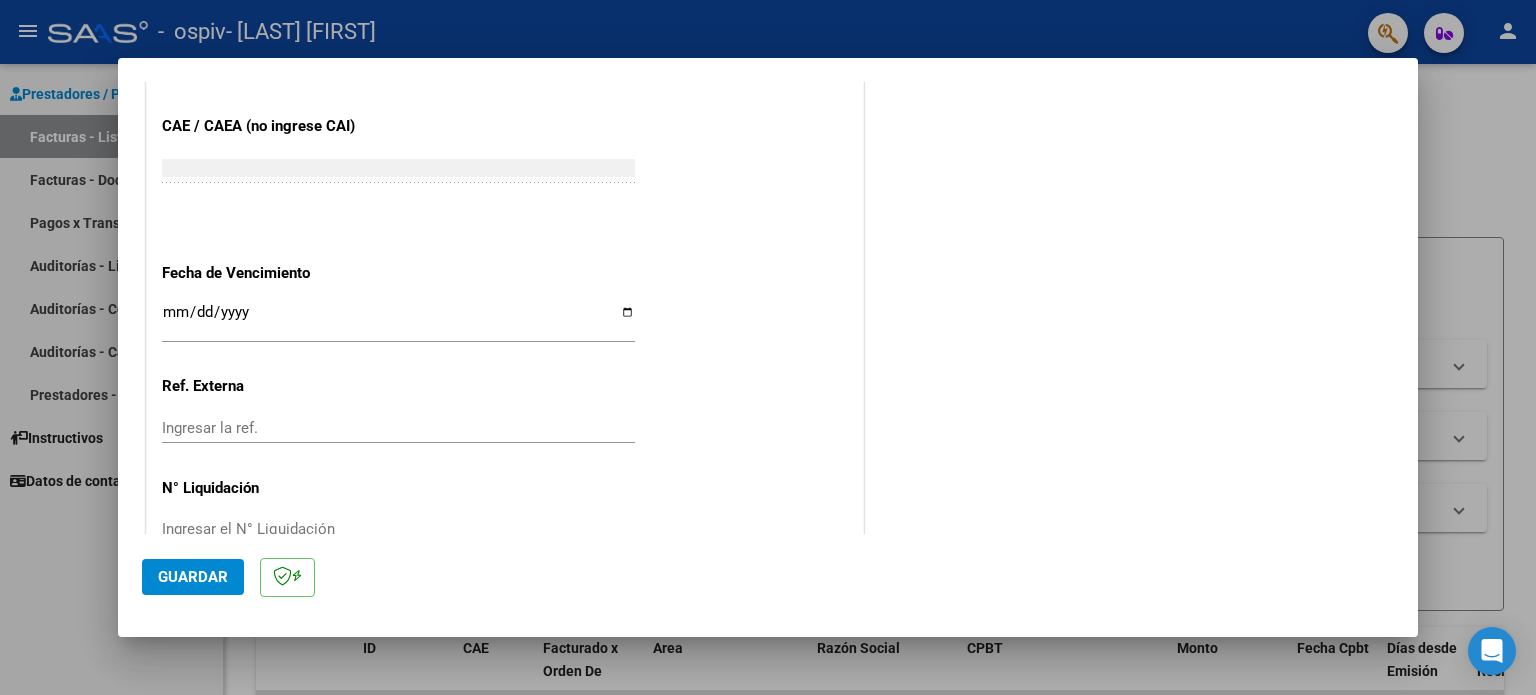 scroll, scrollTop: 1268, scrollLeft: 0, axis: vertical 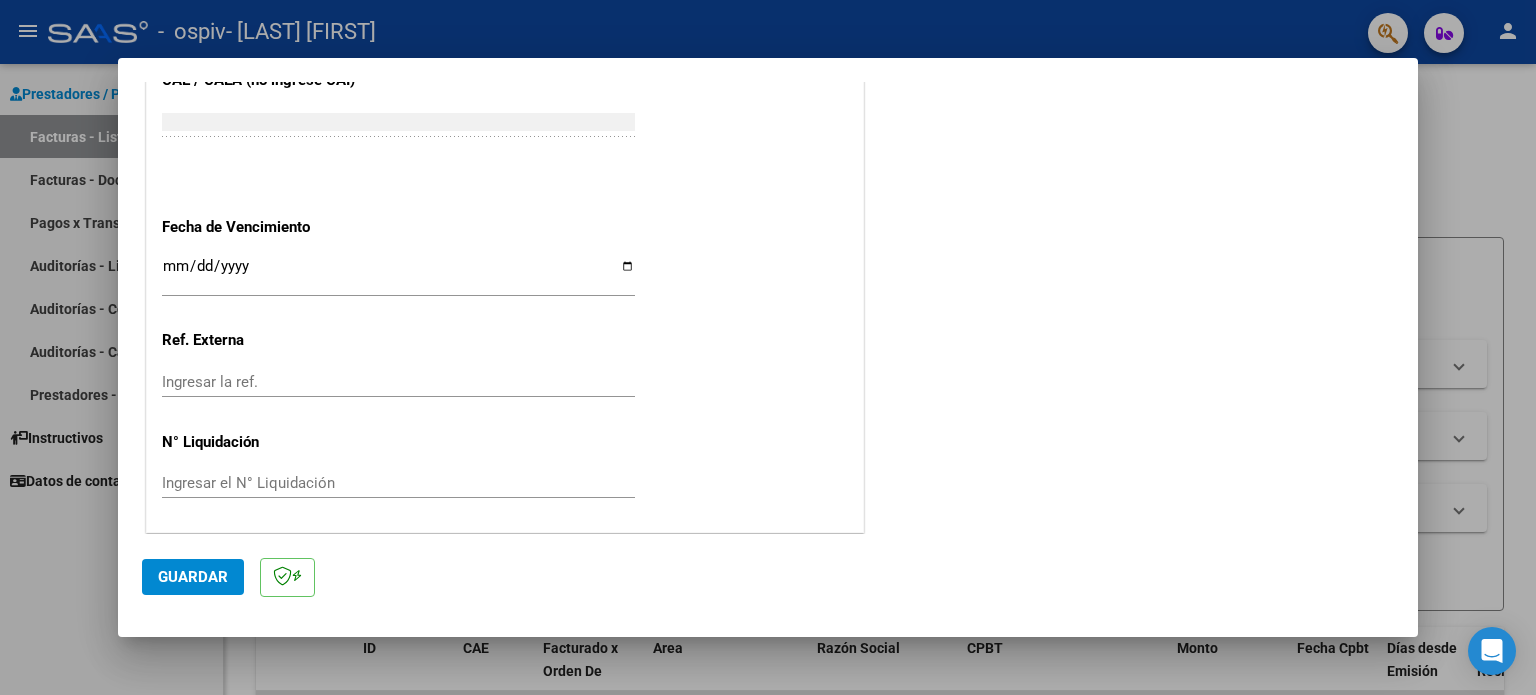 type on "202507" 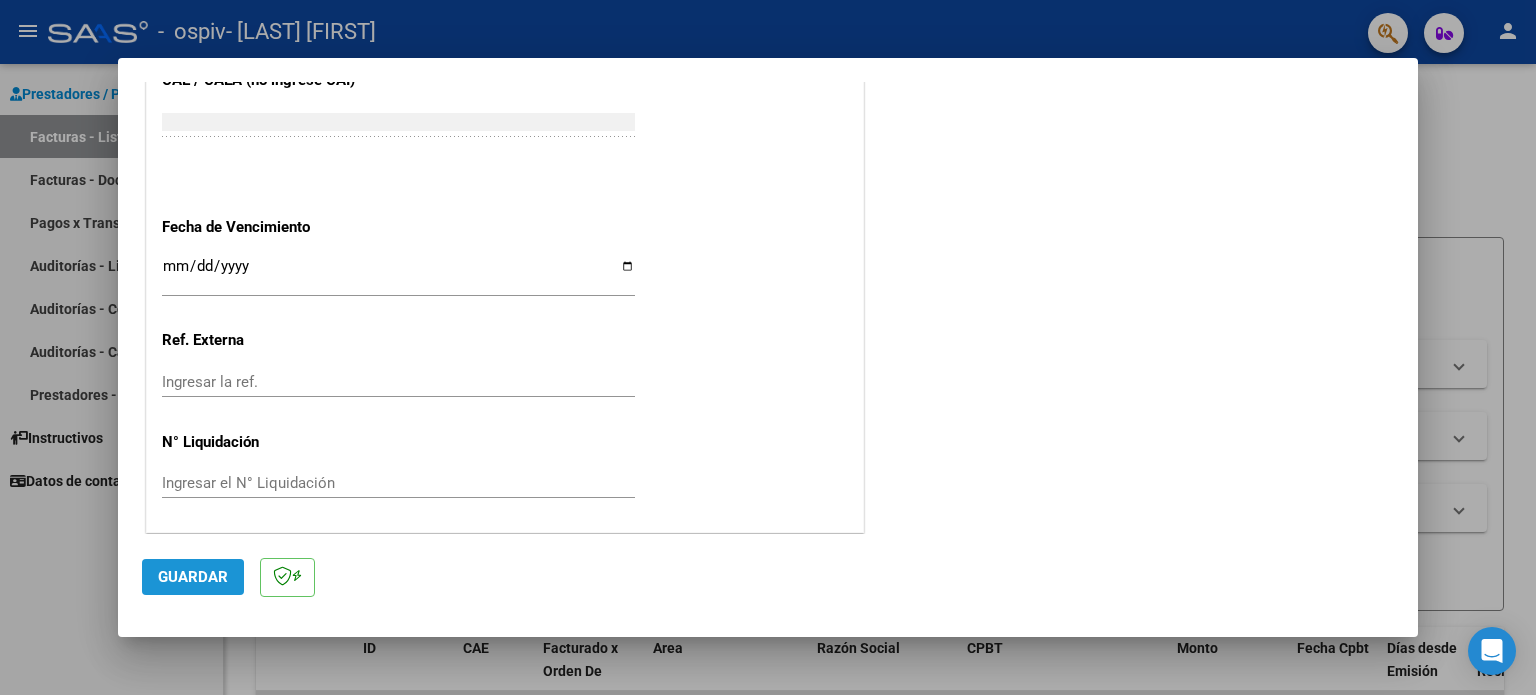 click on "Guardar" 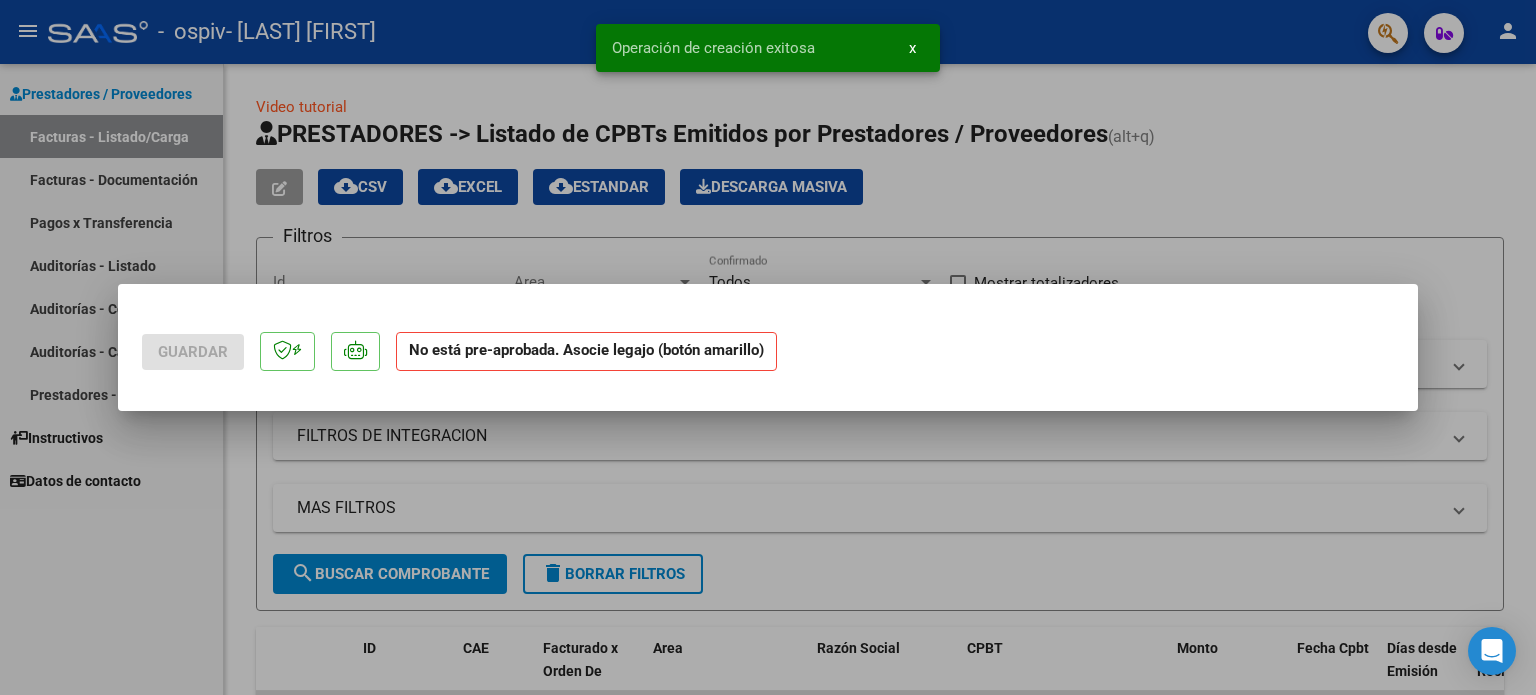 scroll, scrollTop: 0, scrollLeft: 0, axis: both 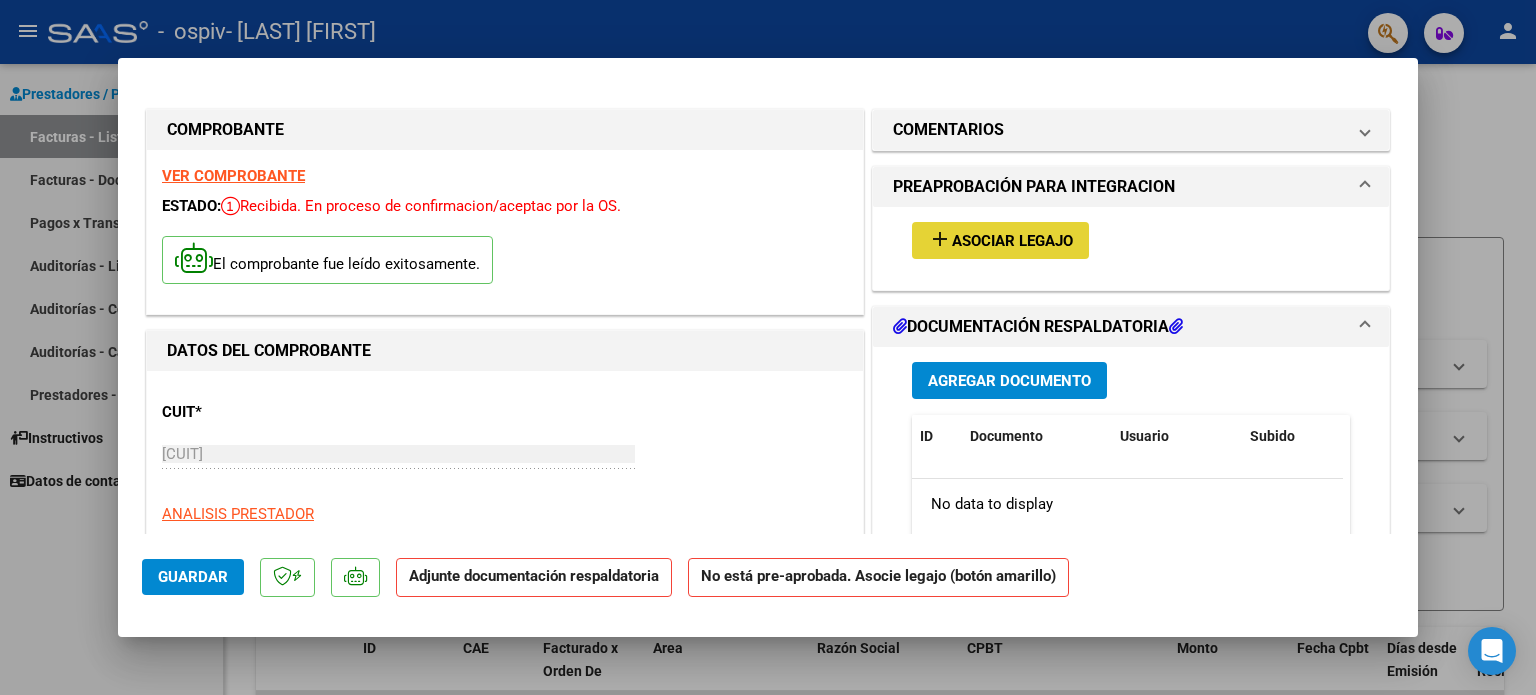 click on "Asociar Legajo" at bounding box center (1012, 241) 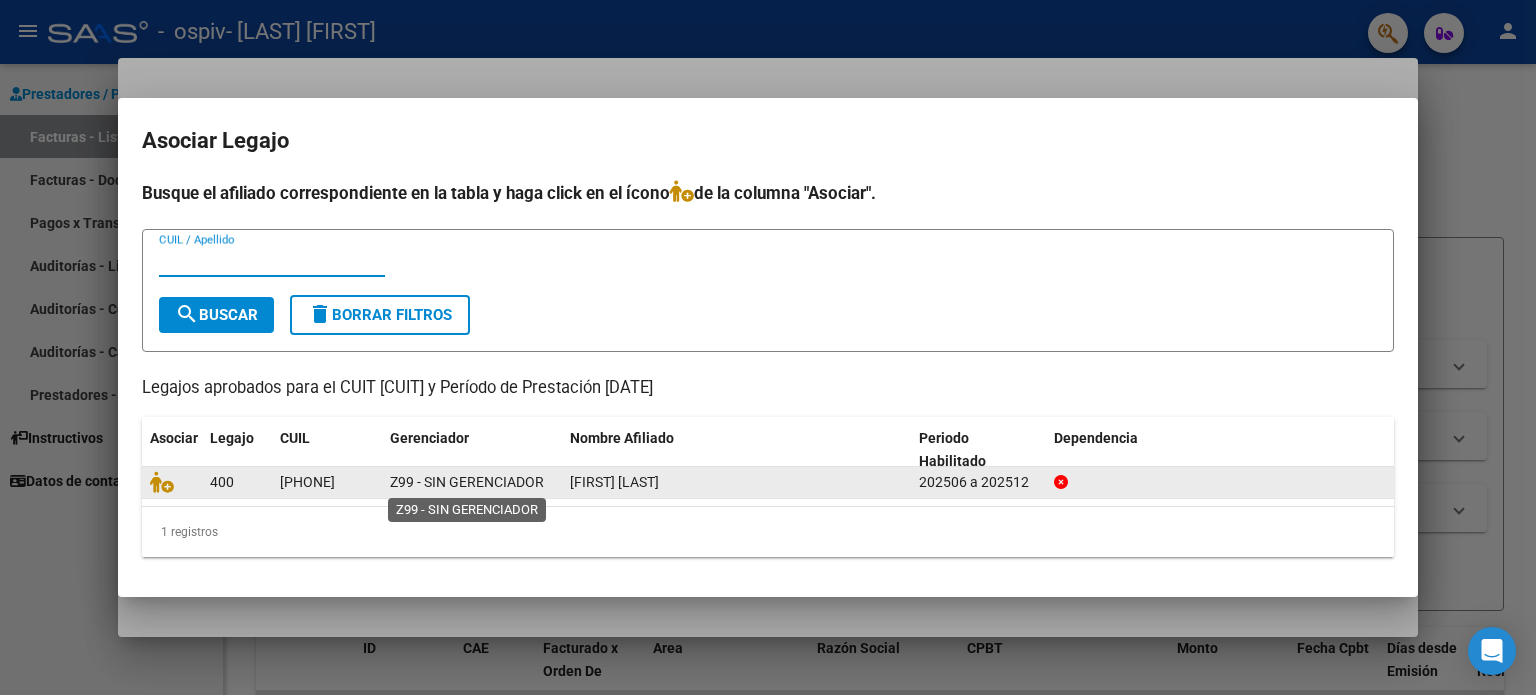 click on "Z99 - SIN GERENCIADOR" 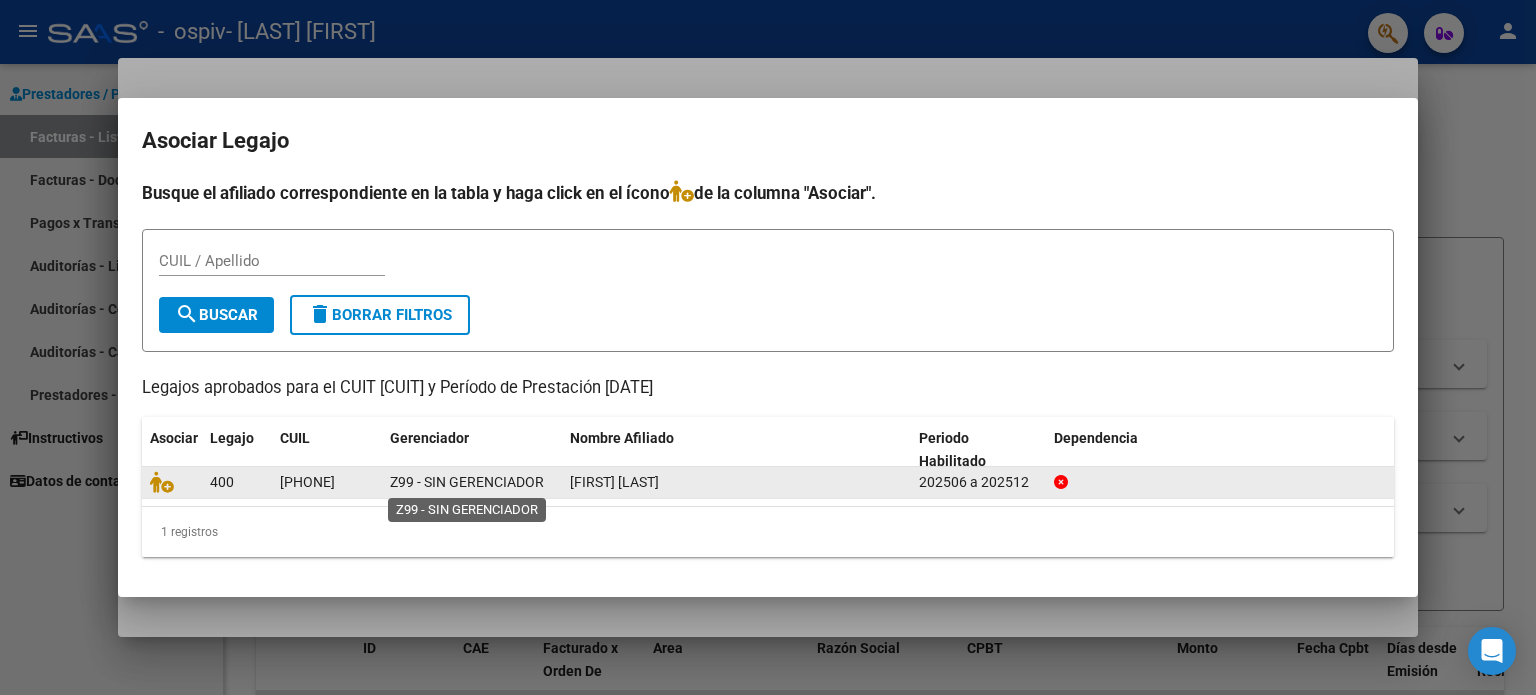 click on "Z99 - SIN GERENCIADOR" 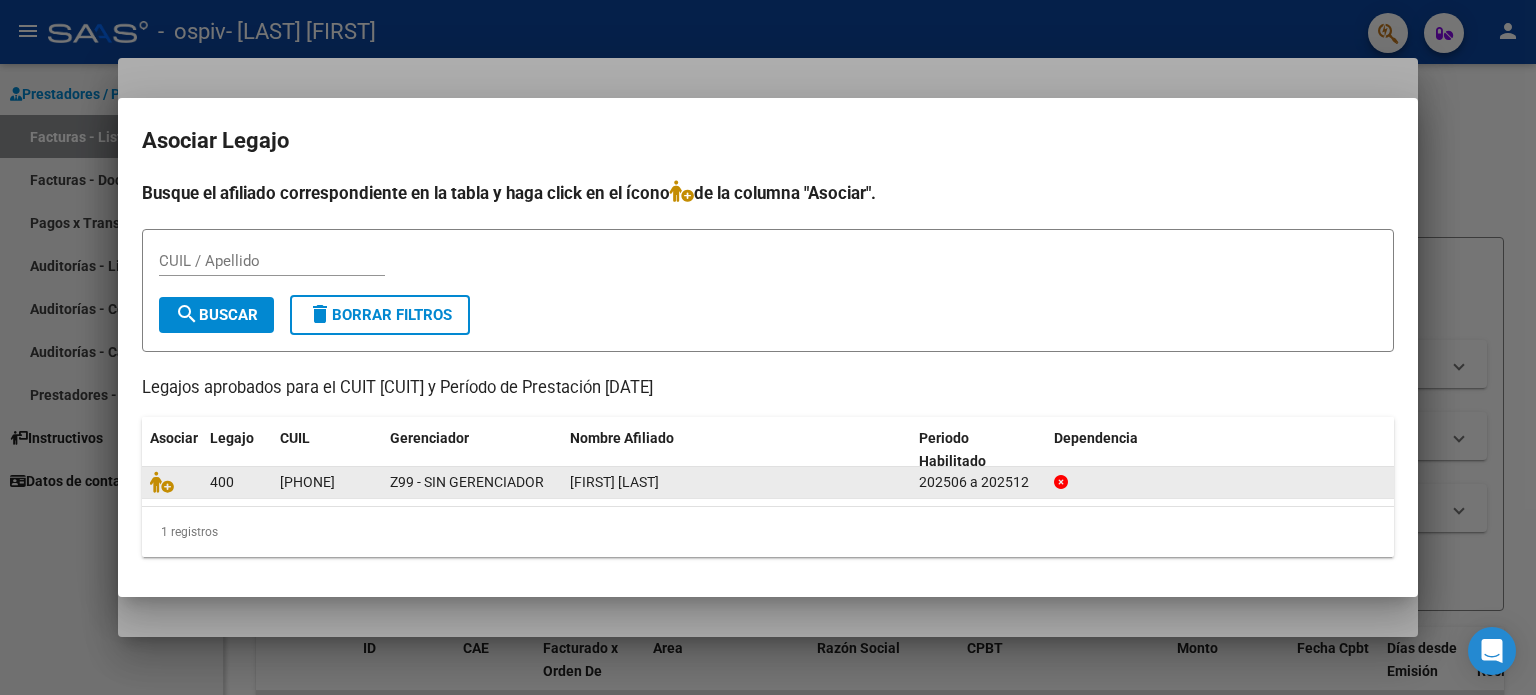 click on "202506 a 202512" 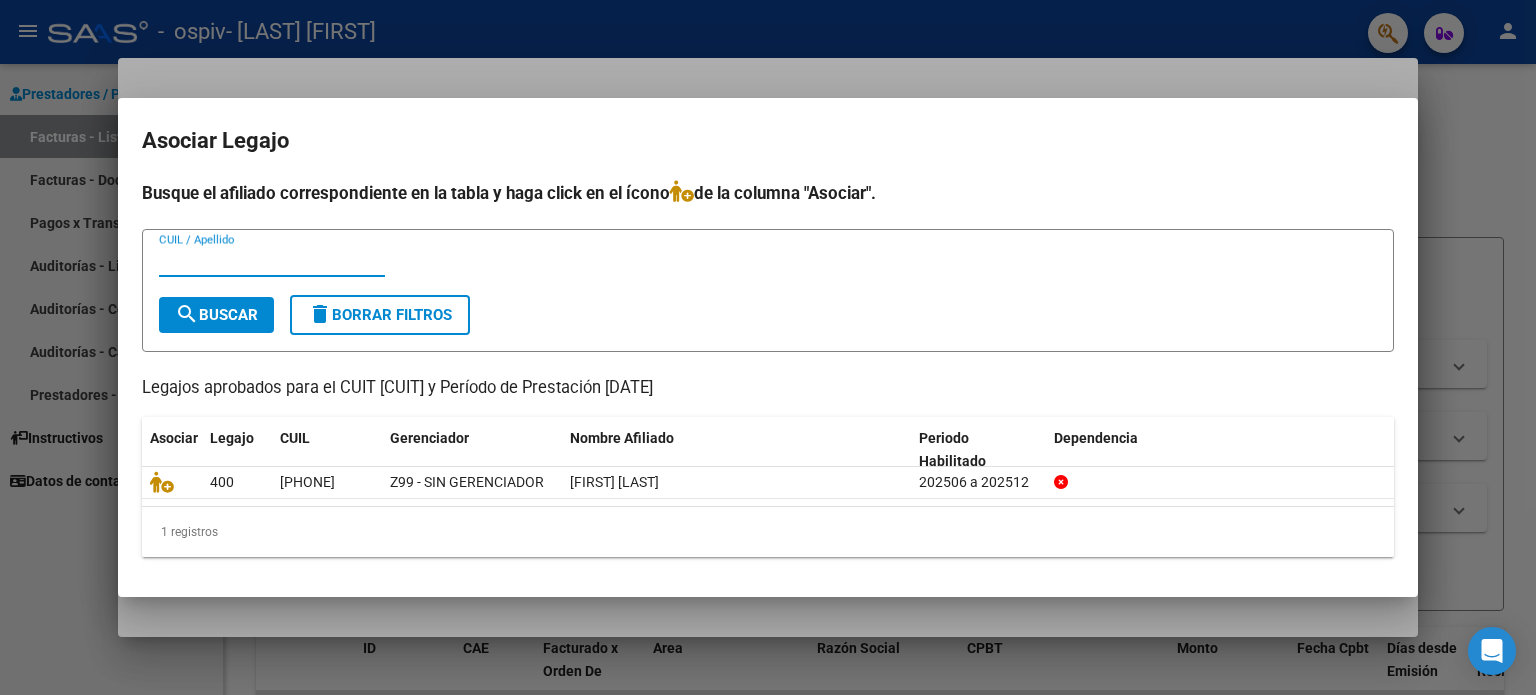 click on "CUIL / Apellido" at bounding box center (272, 261) 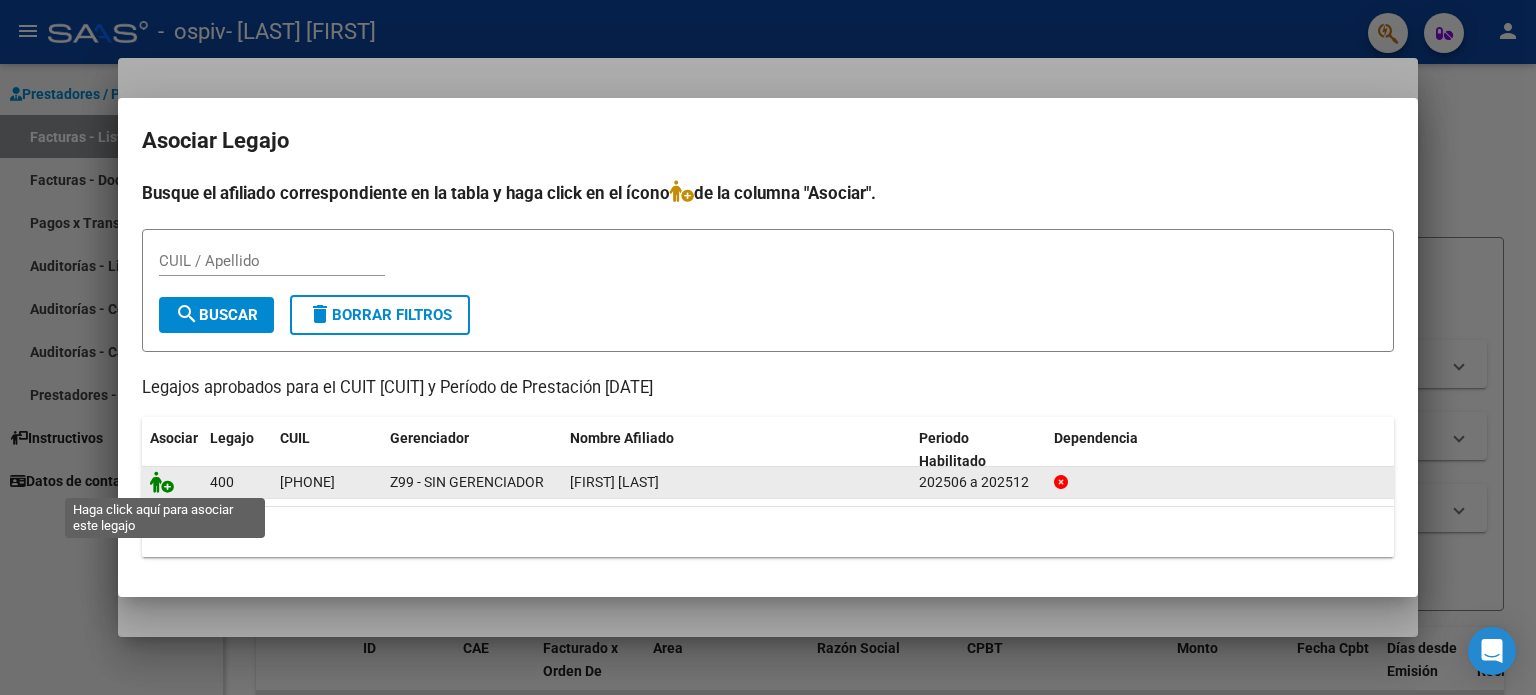 click 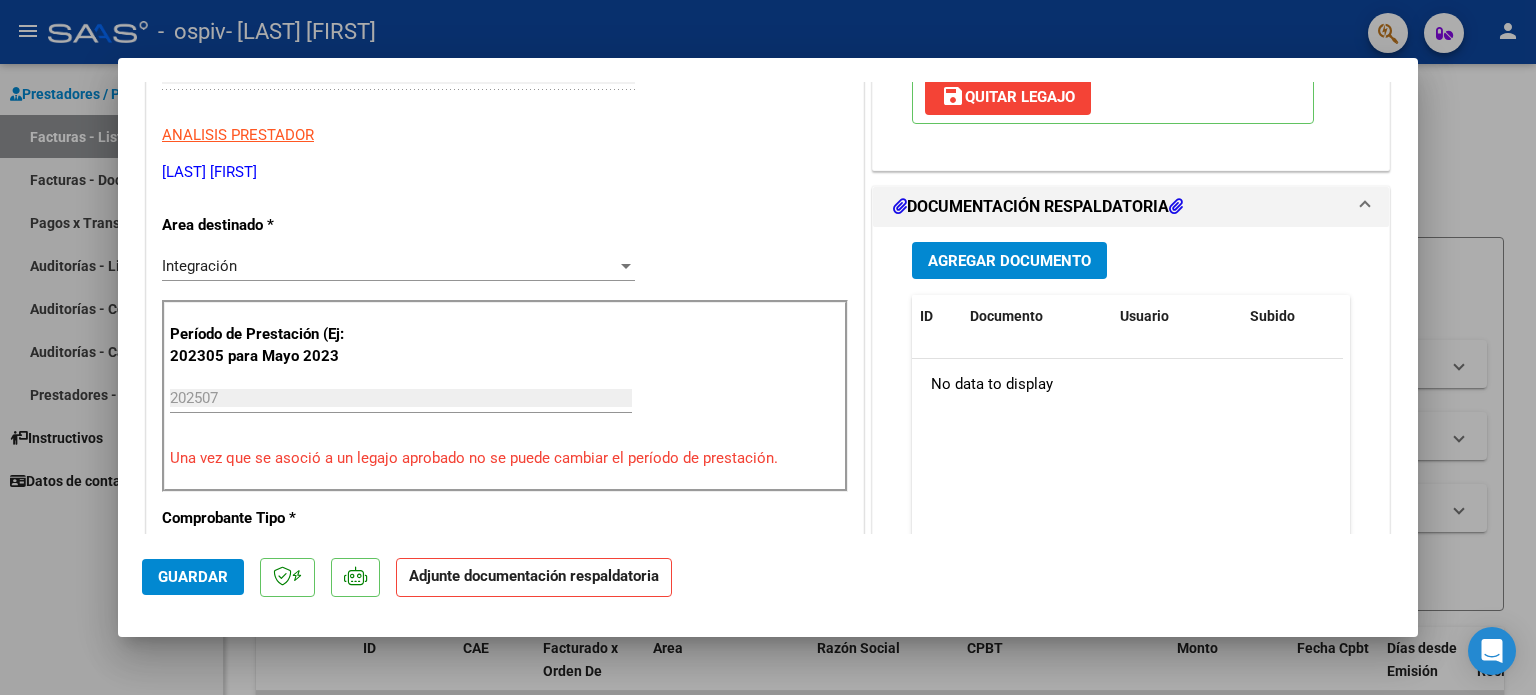 scroll, scrollTop: 136, scrollLeft: 0, axis: vertical 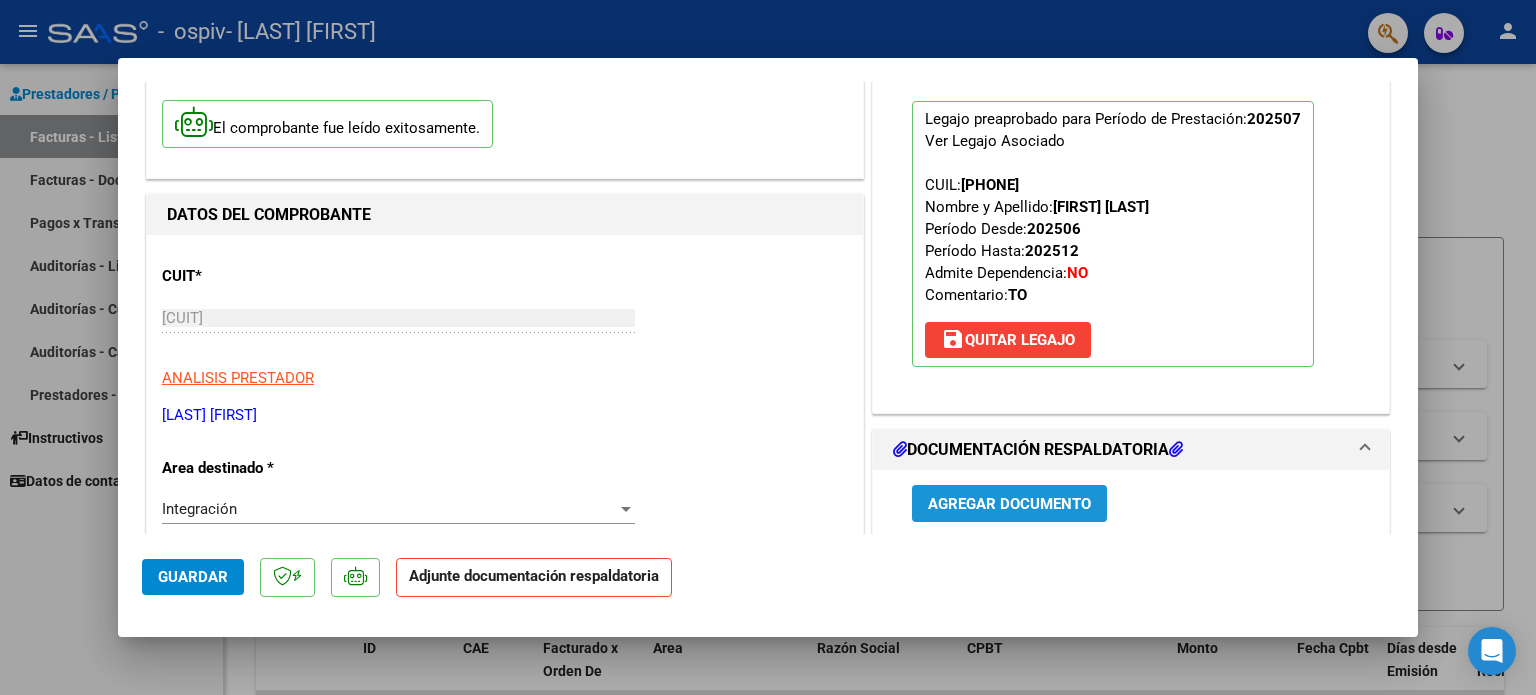 click on "Agregar Documento" at bounding box center [1009, 504] 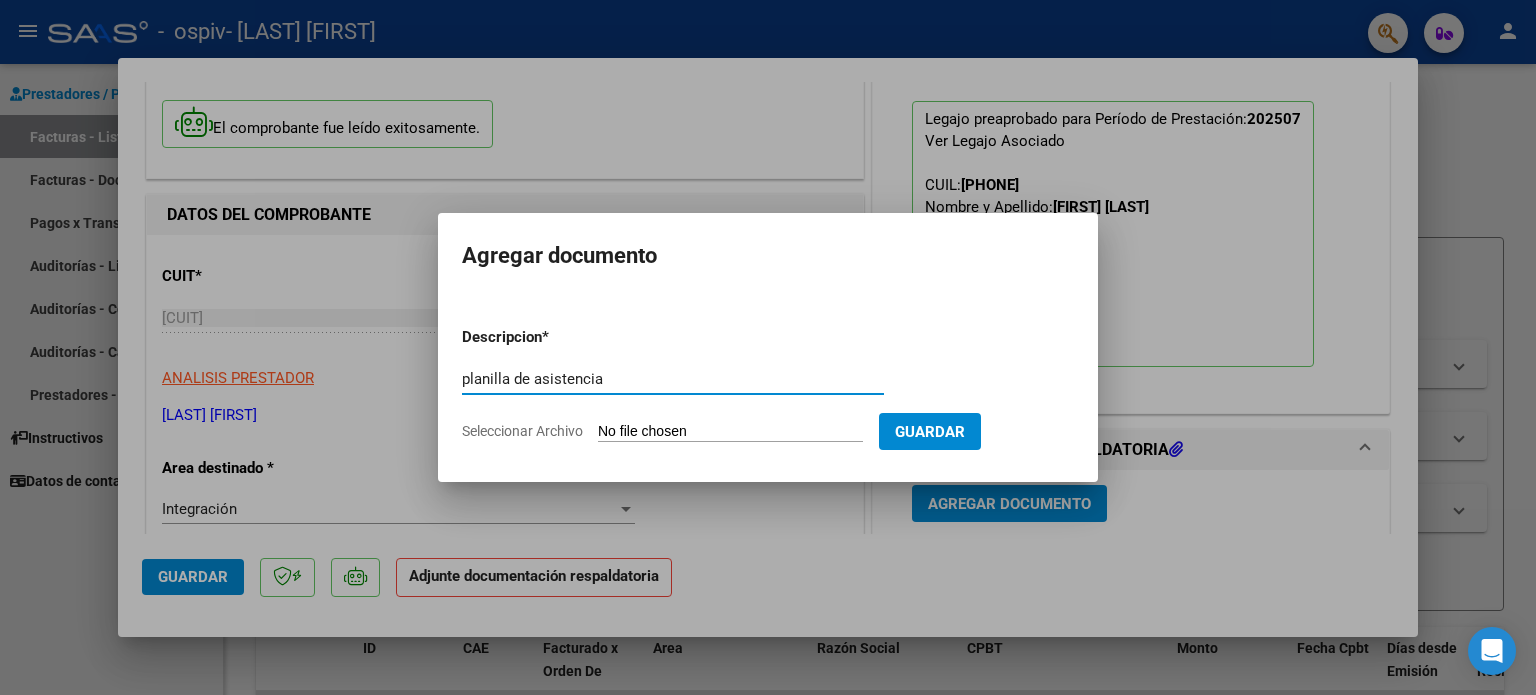 type on "planilla de asistencia" 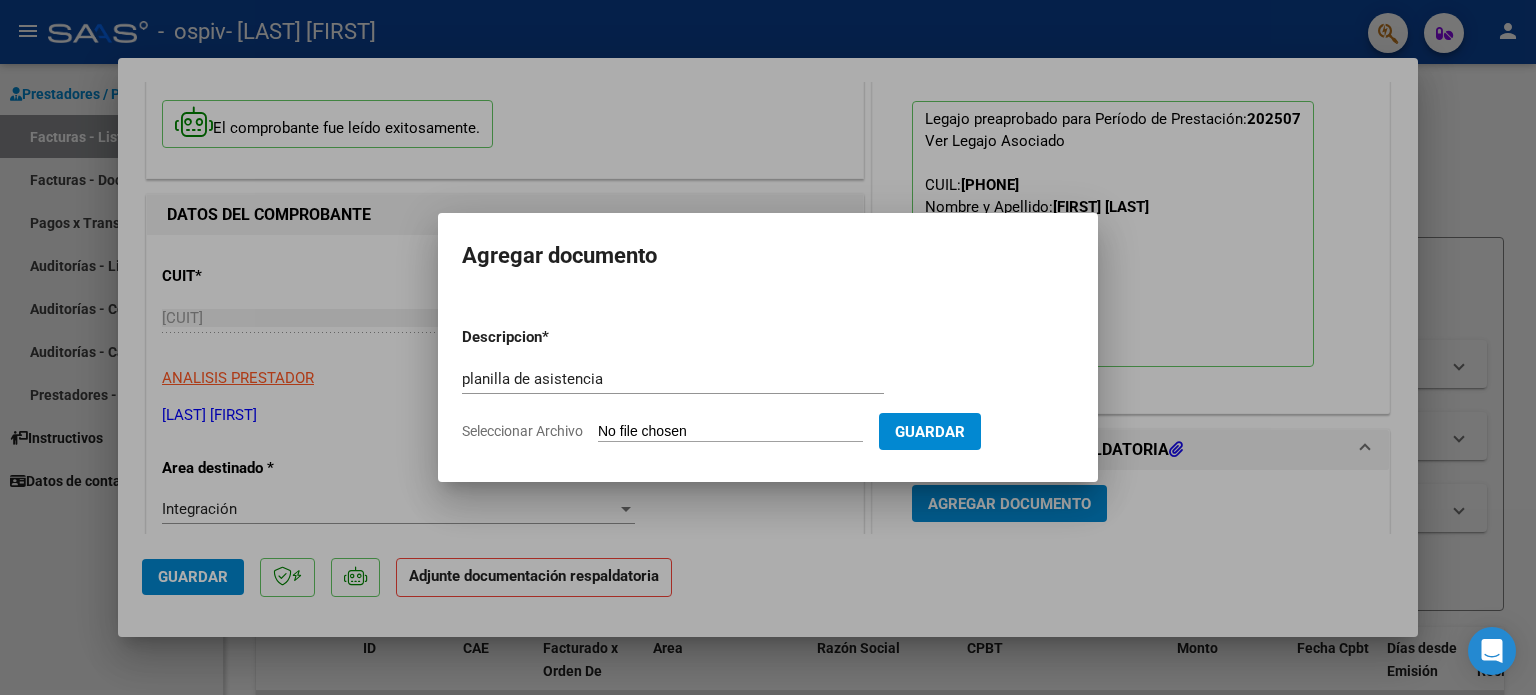 drag, startPoint x: 616, startPoint y: 448, endPoint x: 557, endPoint y: 427, distance: 62.625874 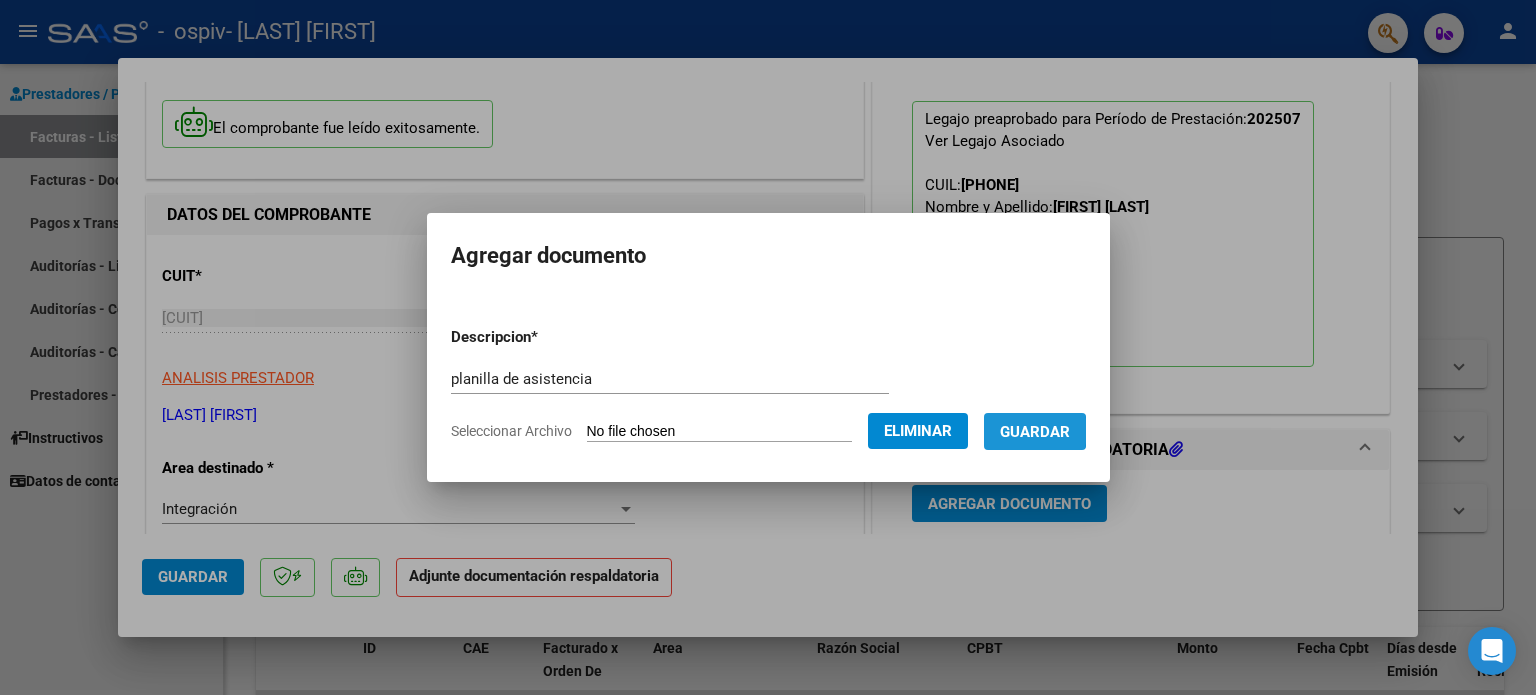 click on "Guardar" at bounding box center [1035, 432] 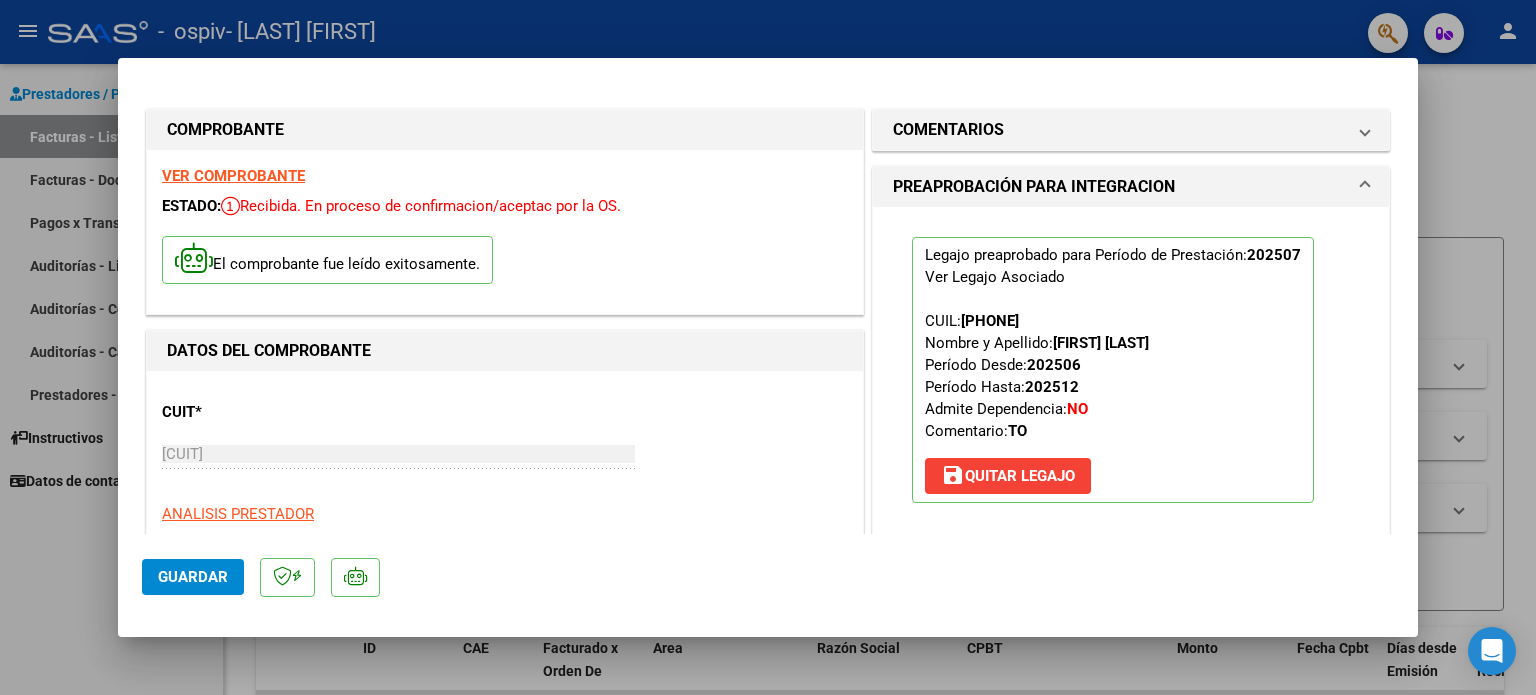 scroll, scrollTop: 0, scrollLeft: 0, axis: both 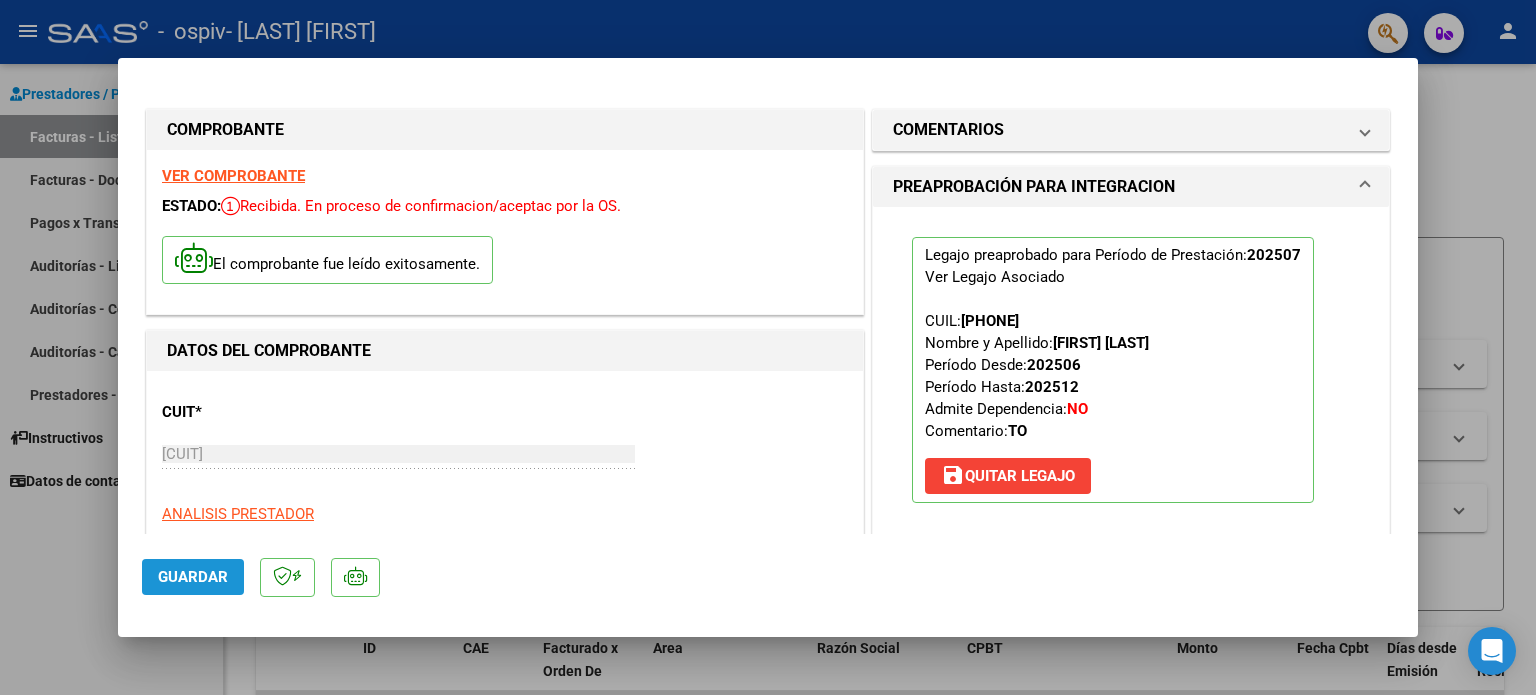 click on "Guardar" 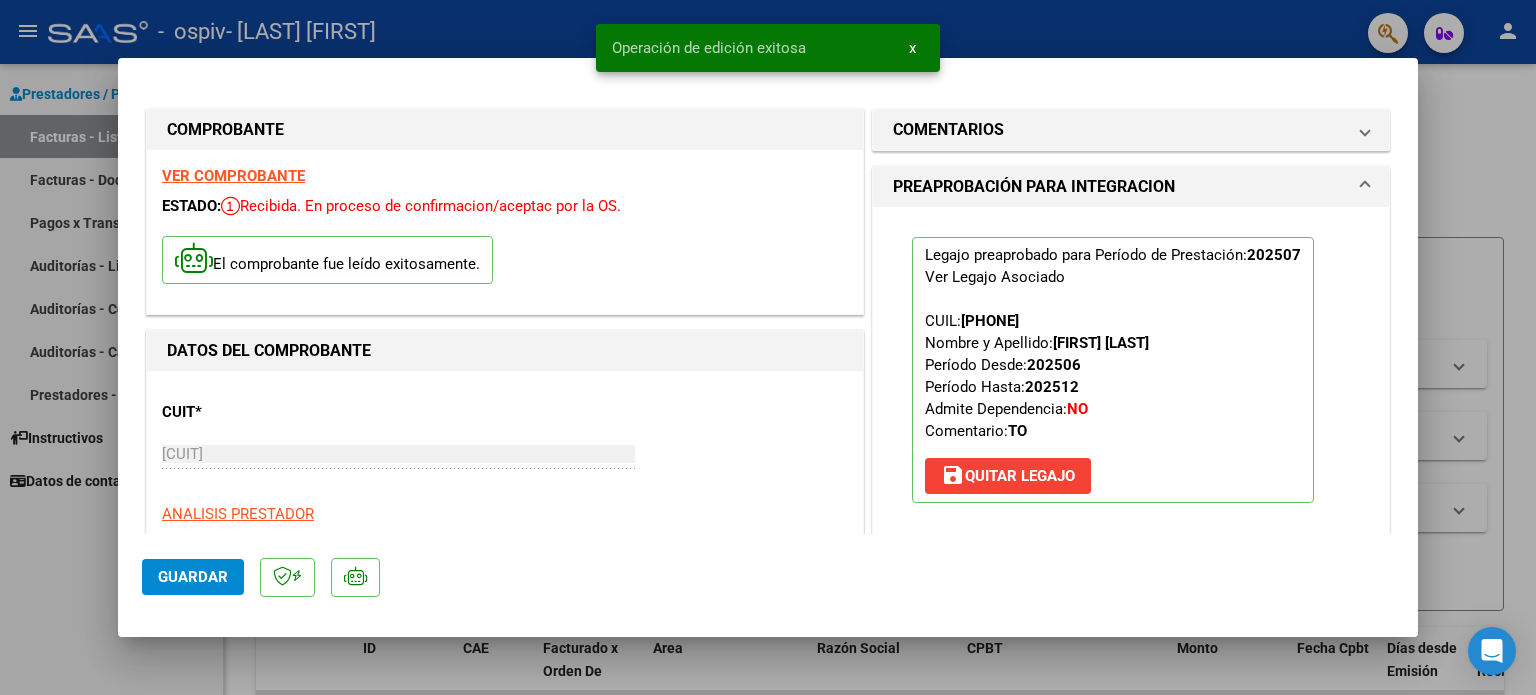 click on "x" at bounding box center [912, 48] 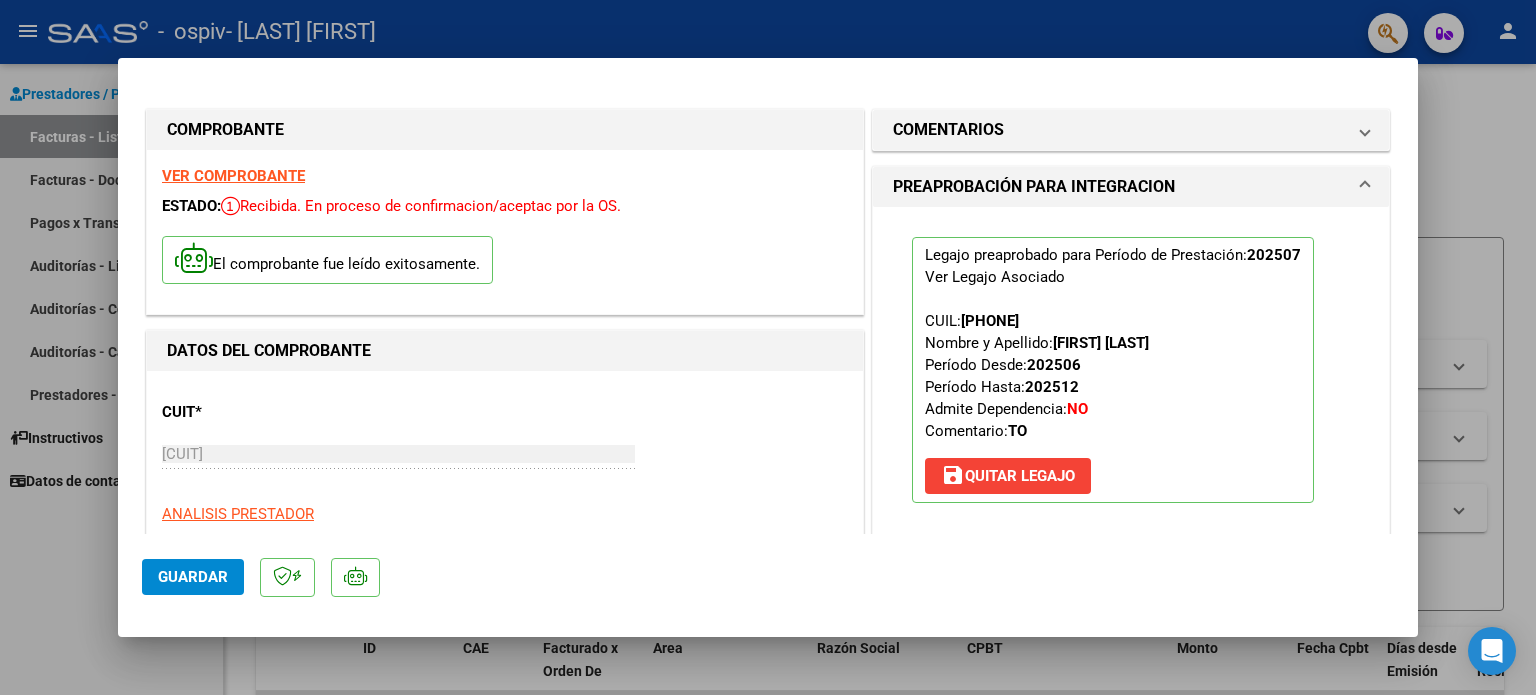 click at bounding box center (768, 347) 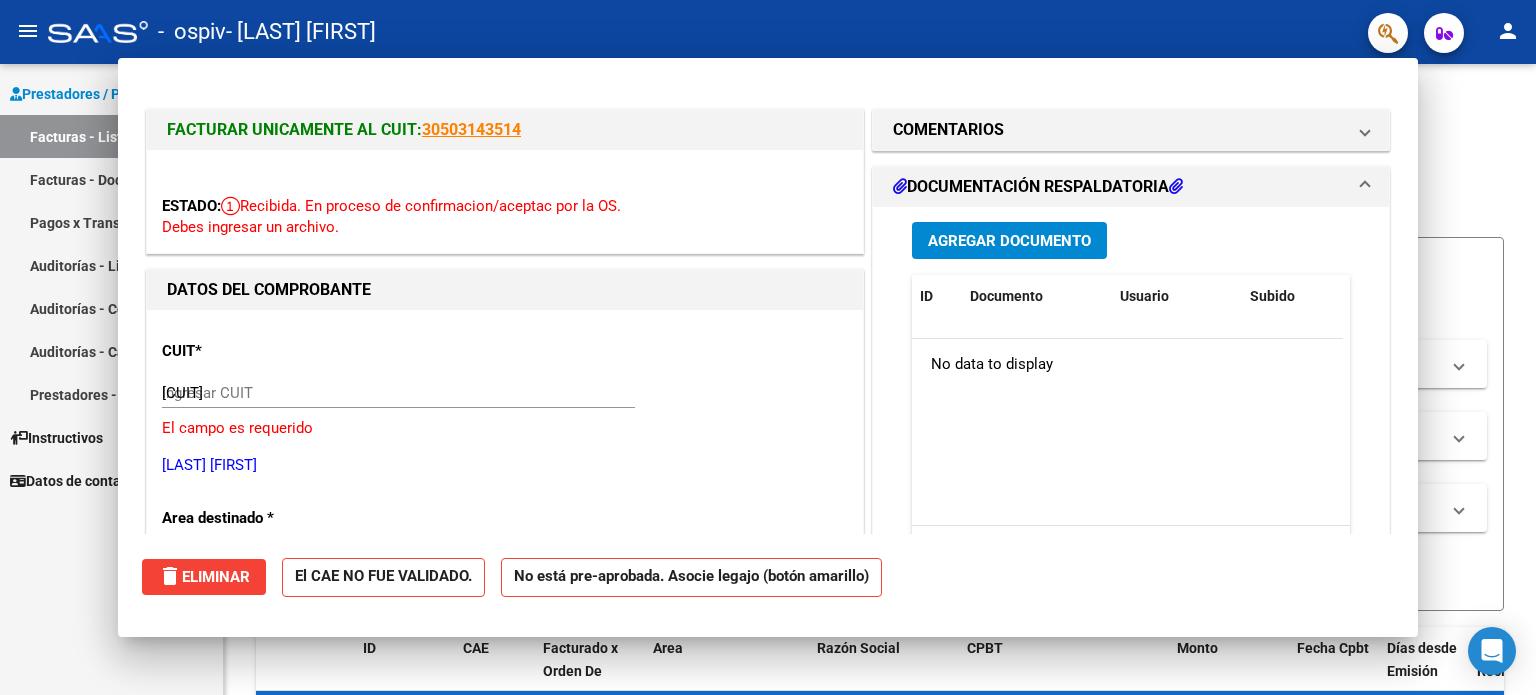 type 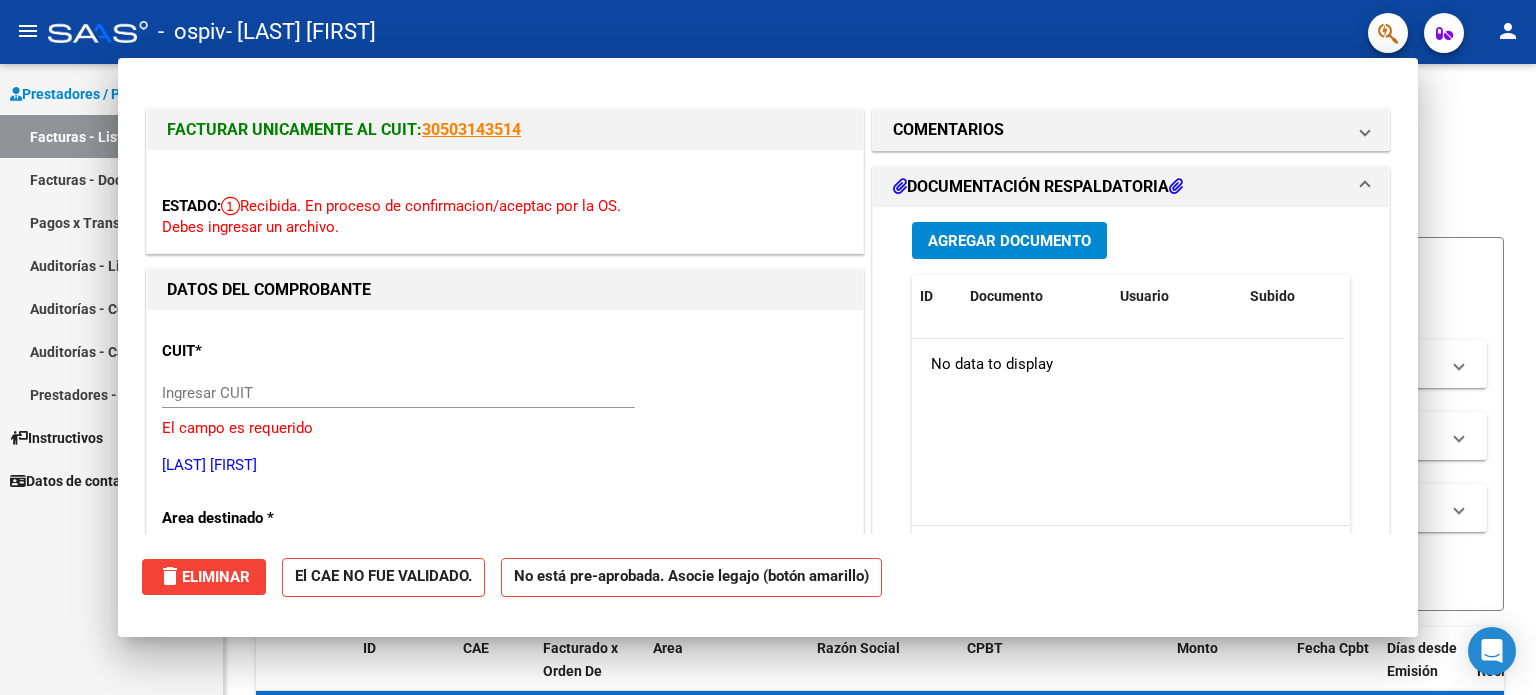 type 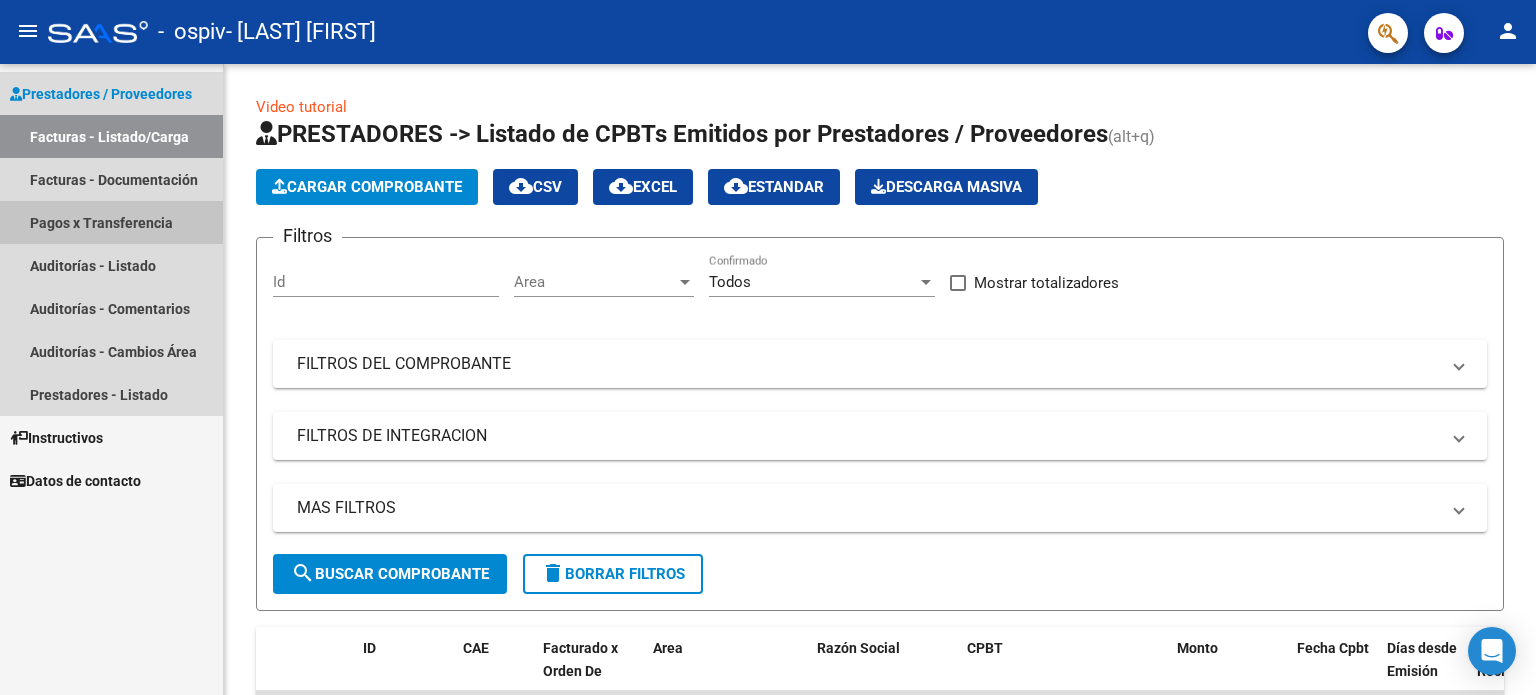 click on "Pagos x Transferencia" at bounding box center (111, 222) 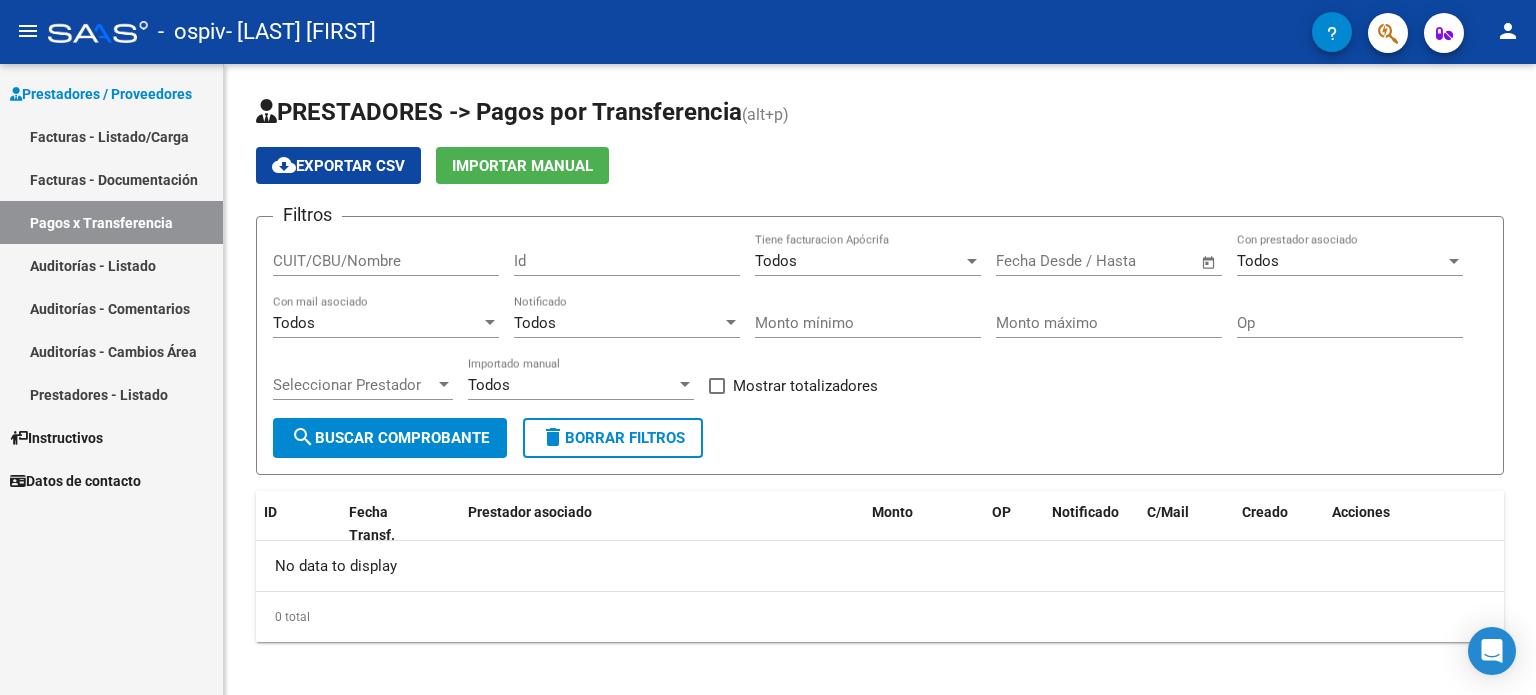 click on "Prestadores - Listado" at bounding box center (111, 394) 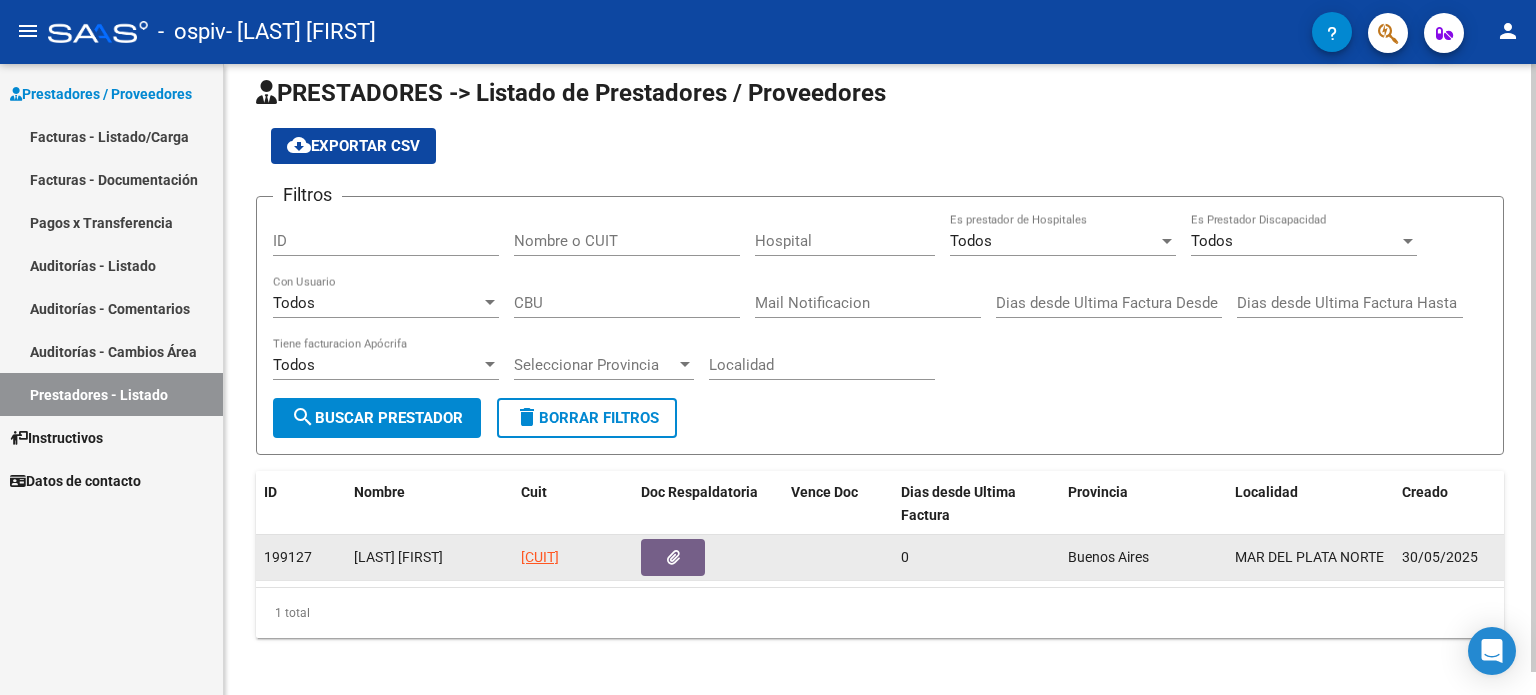 scroll, scrollTop: 23, scrollLeft: 0, axis: vertical 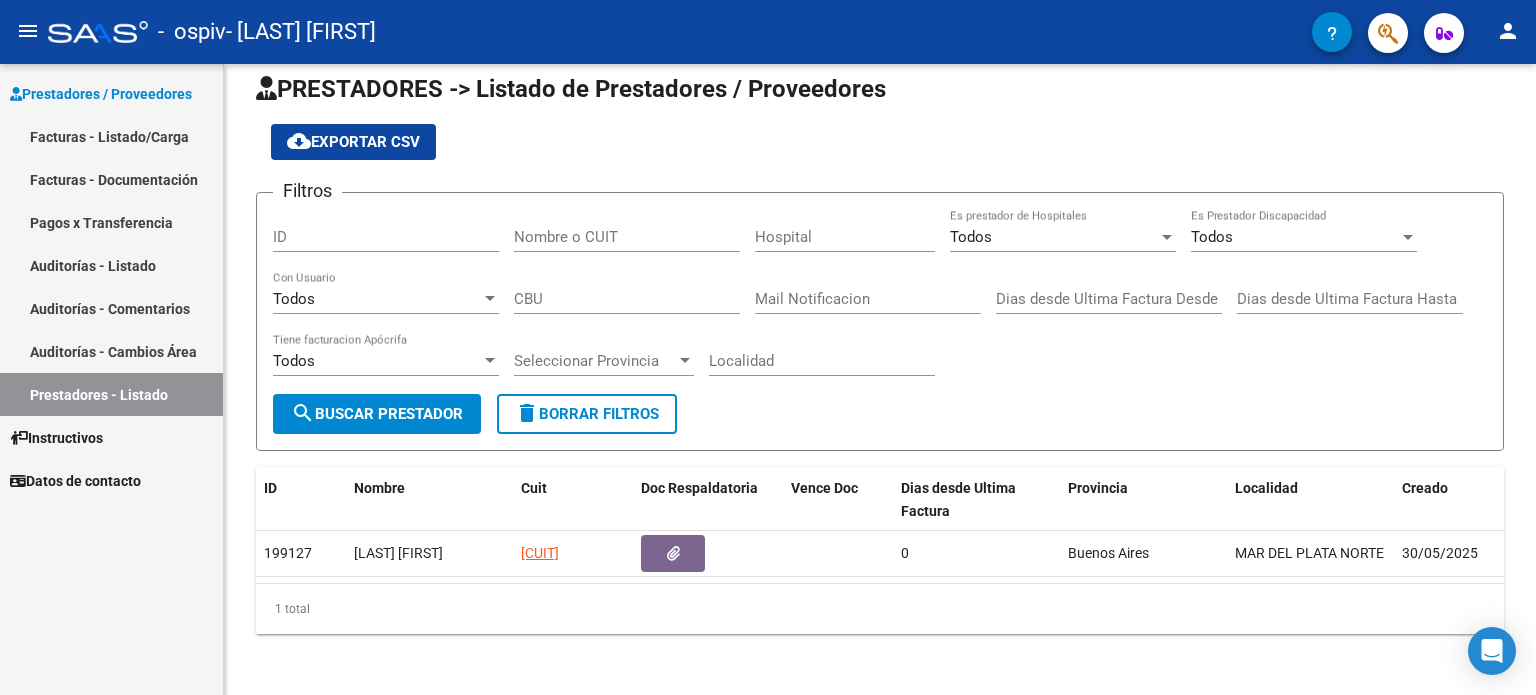 click on "Auditorías - Cambios Área" at bounding box center [111, 351] 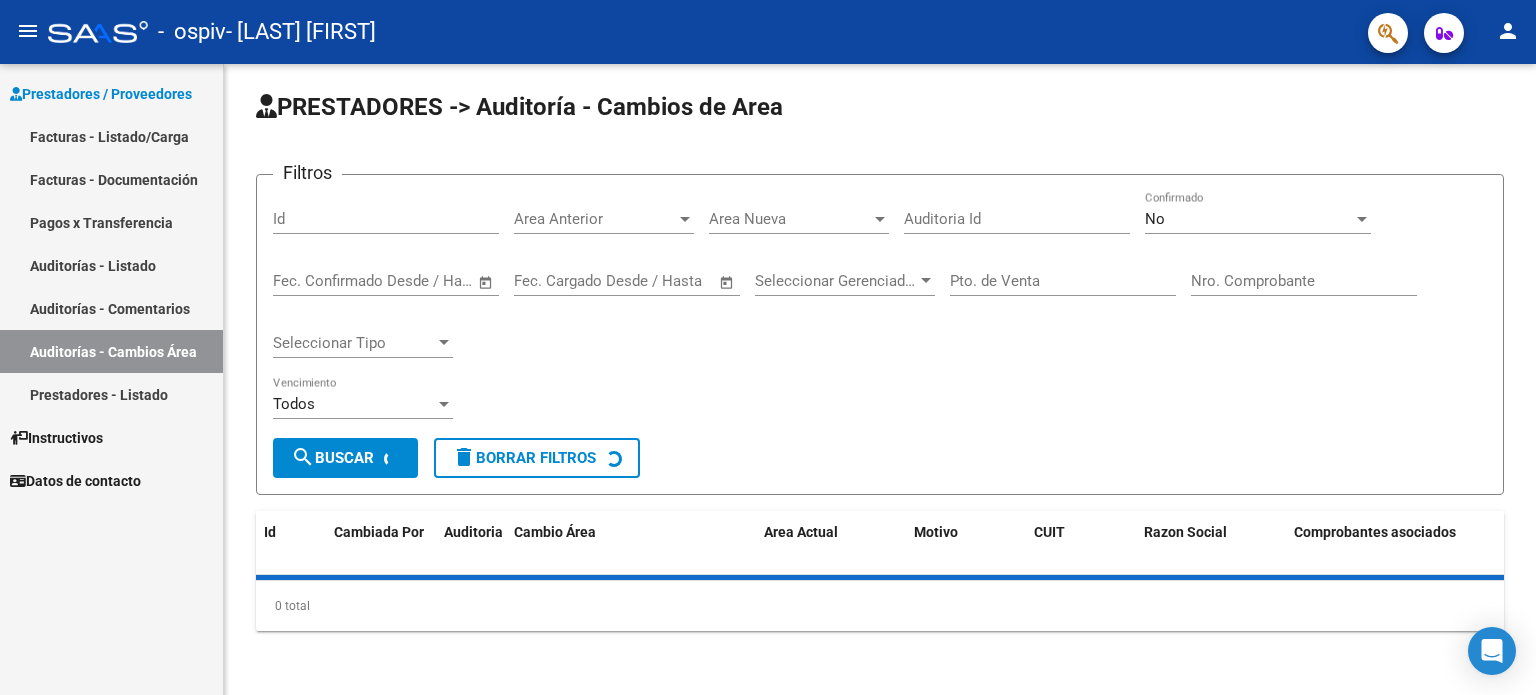 scroll, scrollTop: 0, scrollLeft: 0, axis: both 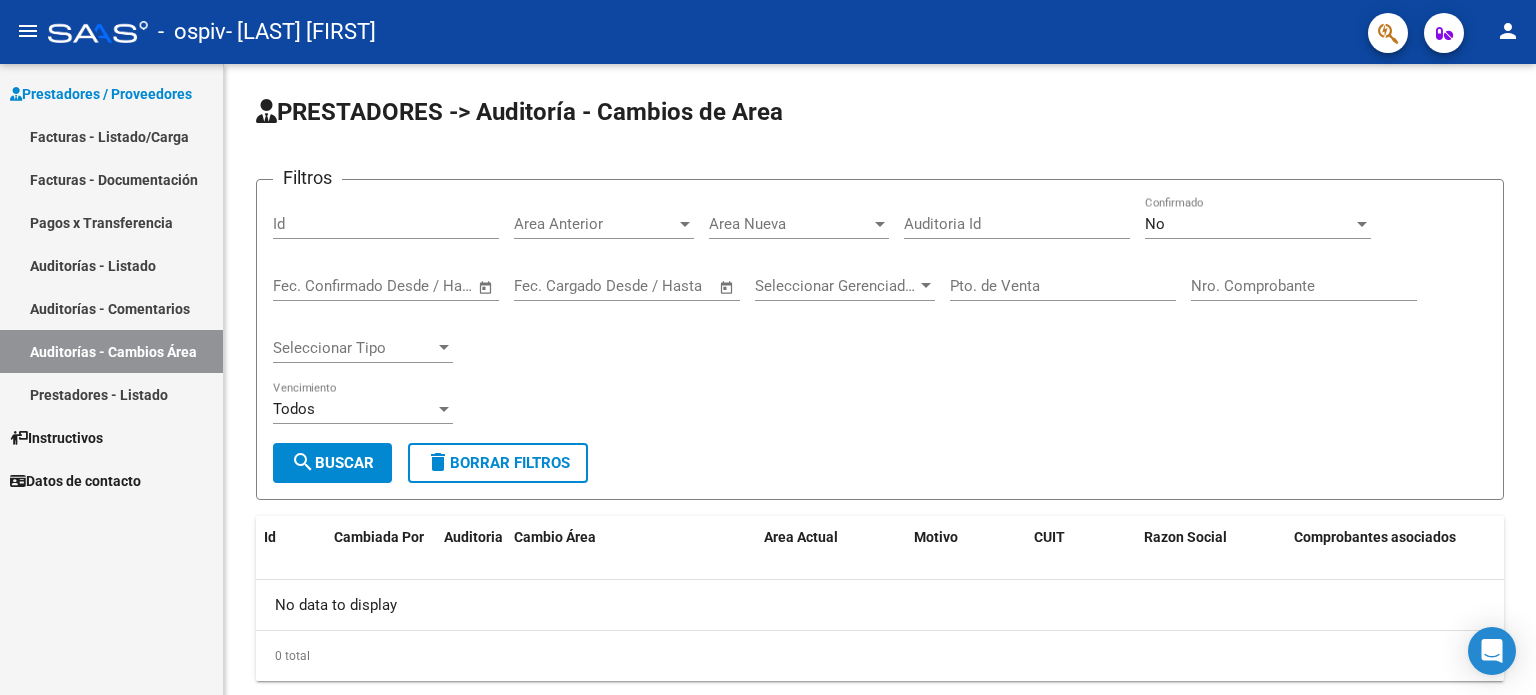 click on "Auditorías - Comentarios" at bounding box center [111, 308] 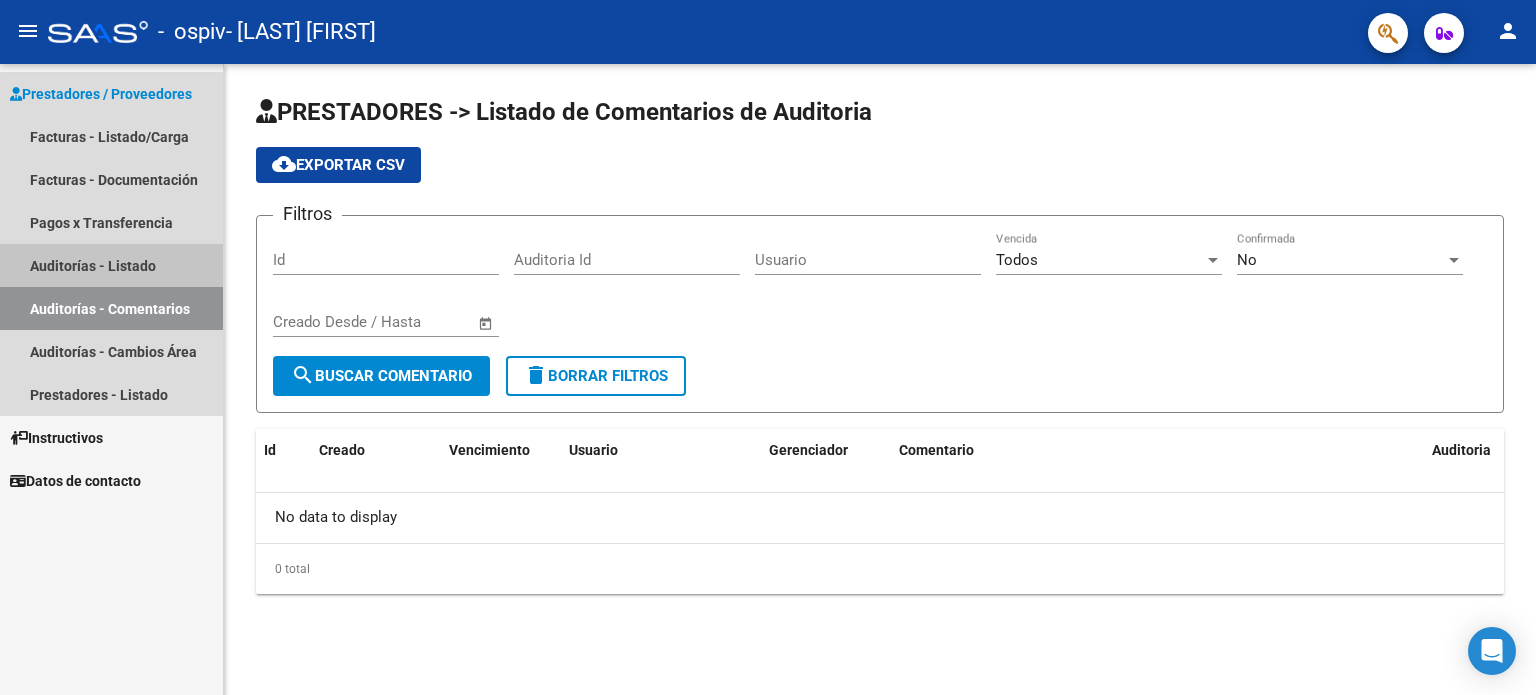 click on "Auditorías - Listado" at bounding box center (111, 265) 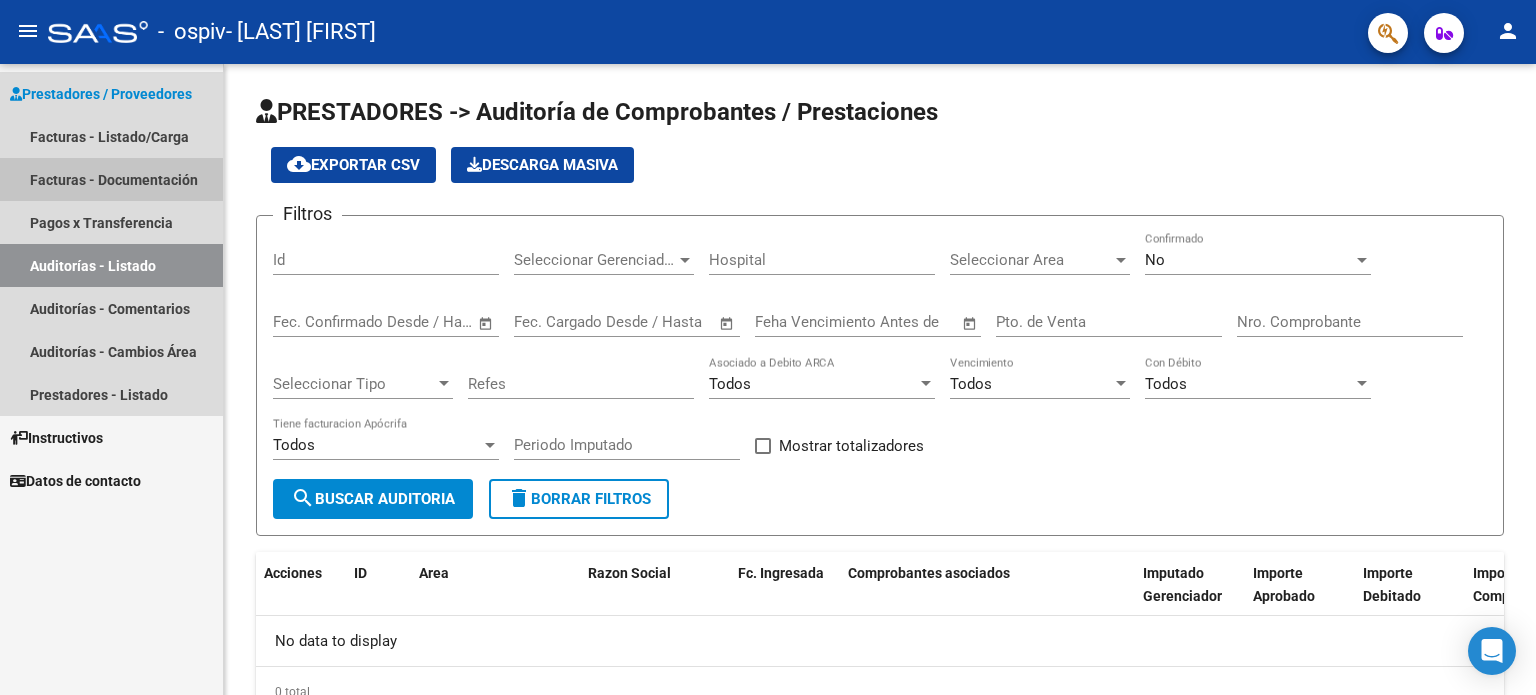 click on "Facturas - Documentación" at bounding box center [111, 179] 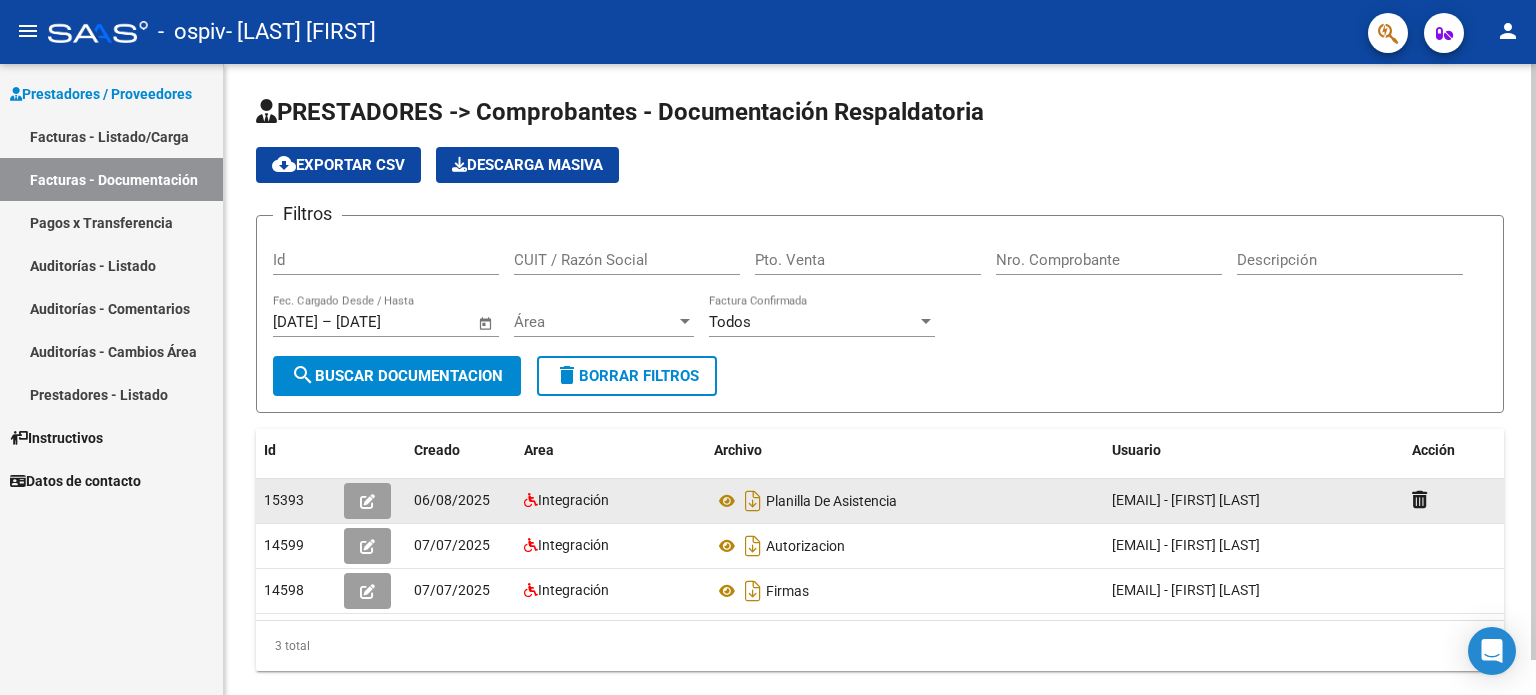 scroll, scrollTop: 36, scrollLeft: 0, axis: vertical 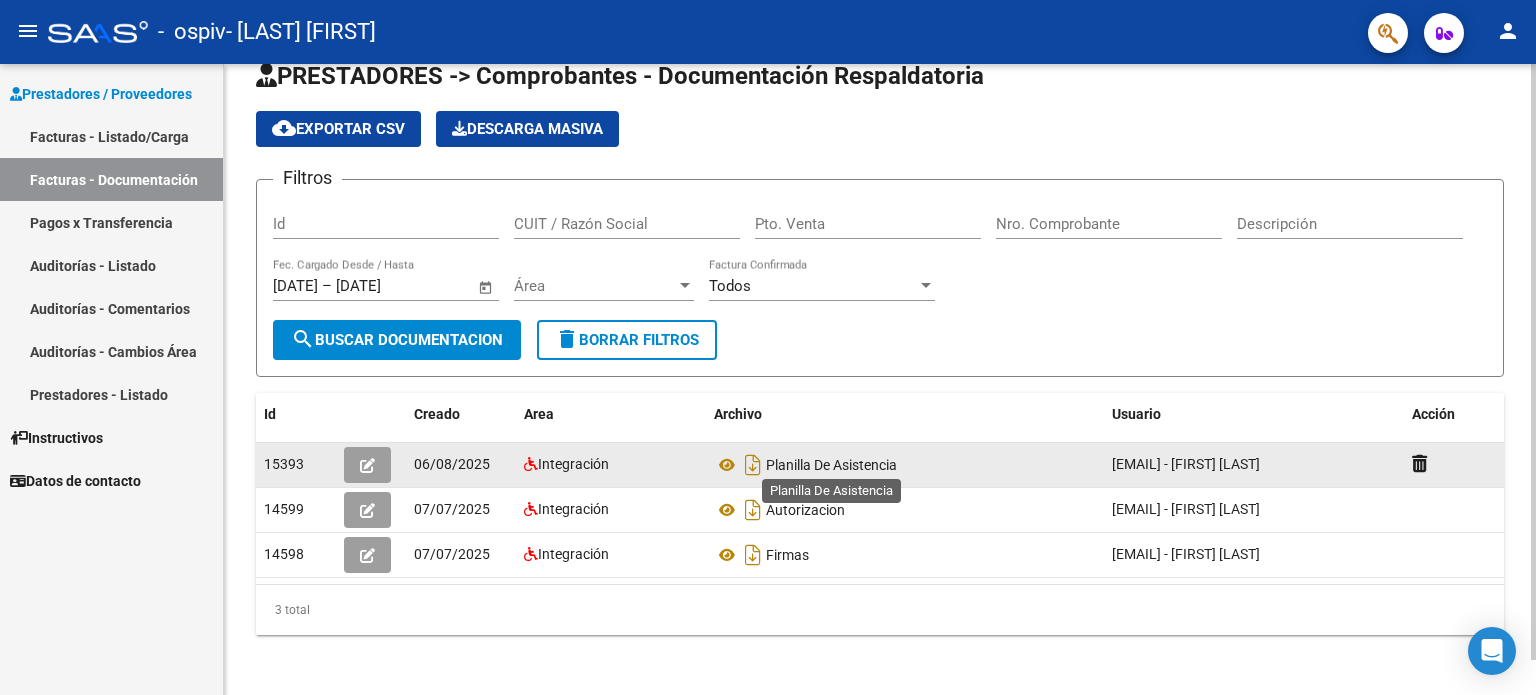 click on "Planilla De Asistencia" 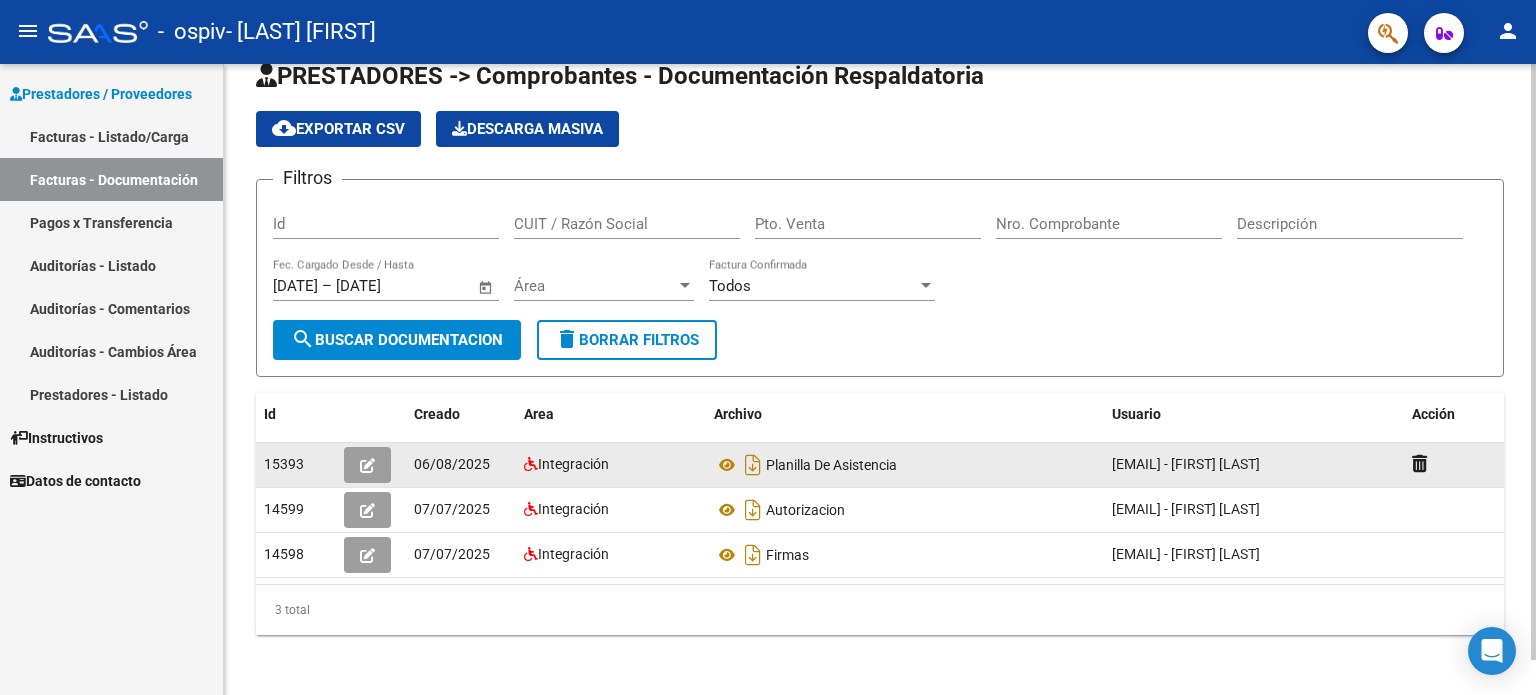click 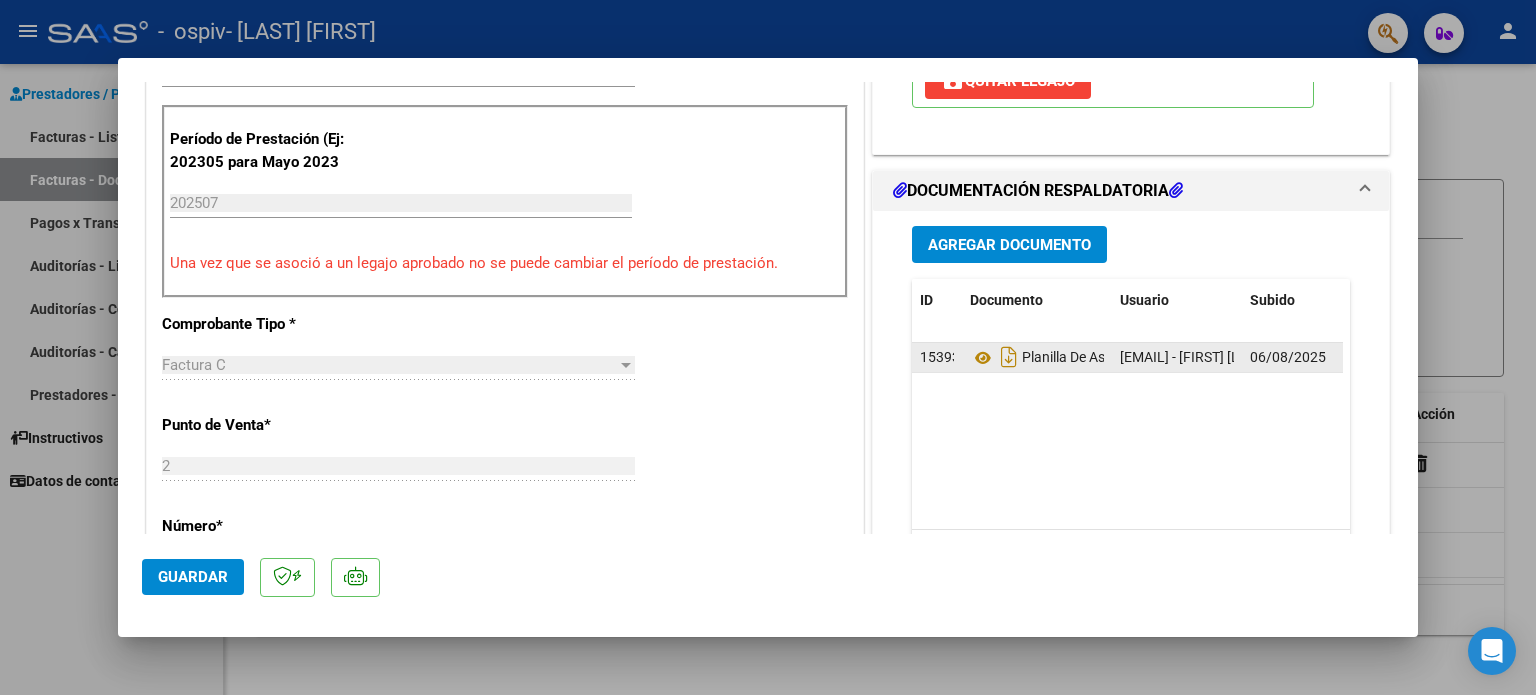 scroll, scrollTop: 500, scrollLeft: 0, axis: vertical 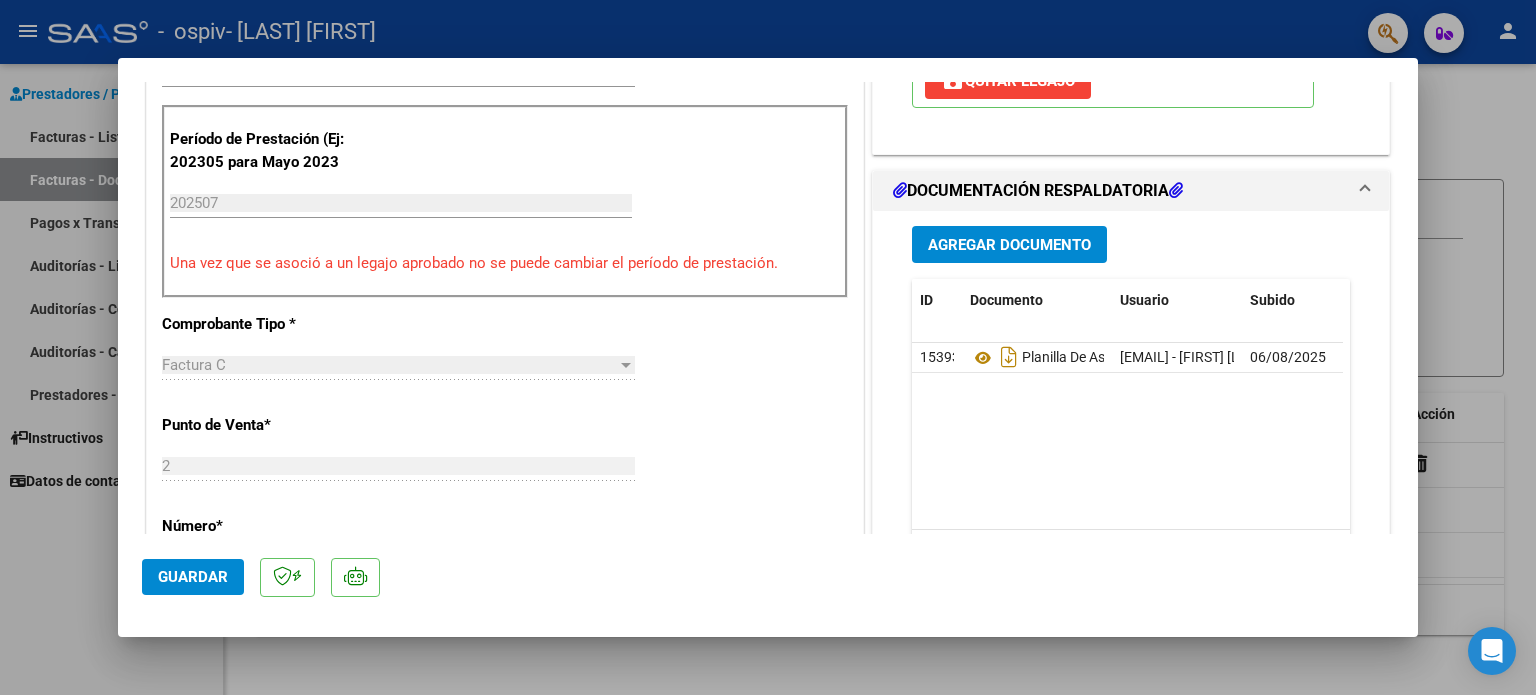 click on "Agregar Documento" at bounding box center (1009, 245) 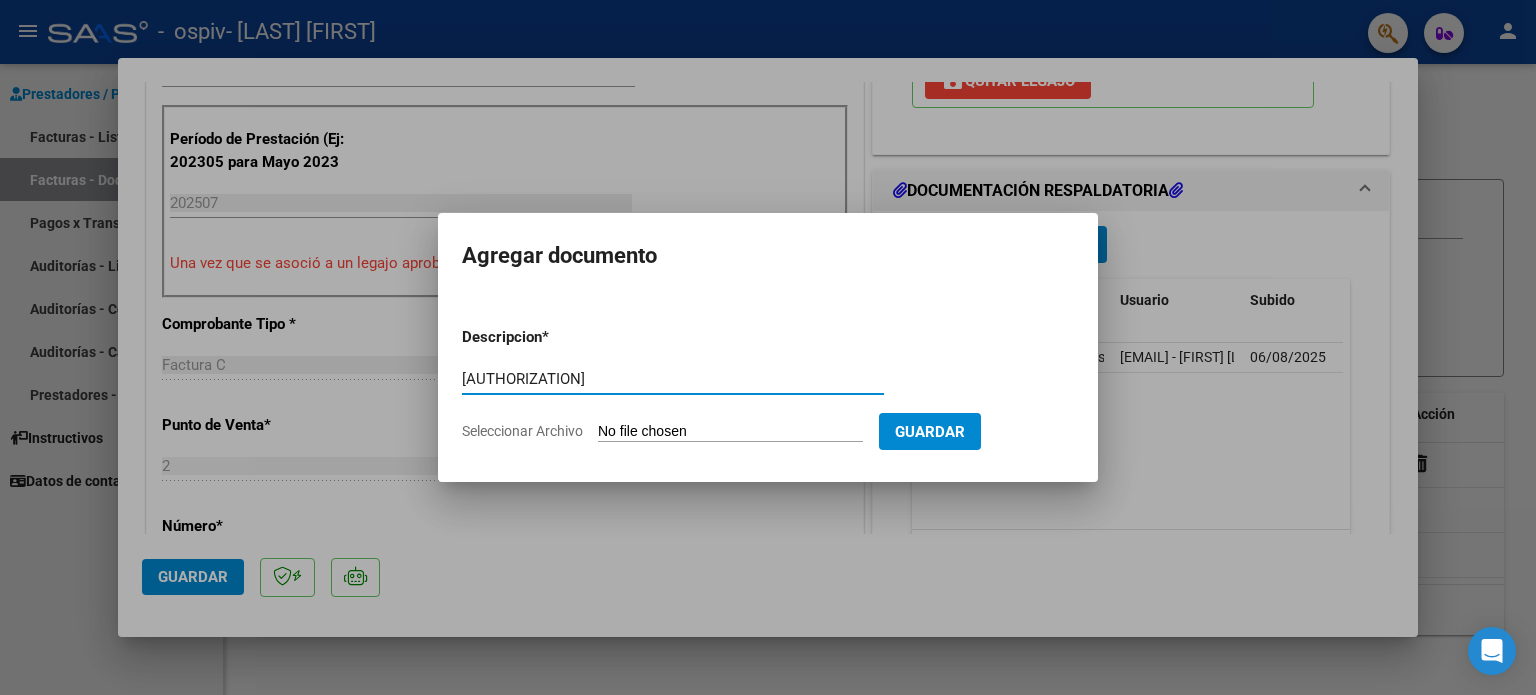 type on "[AUTHORIZATION]" 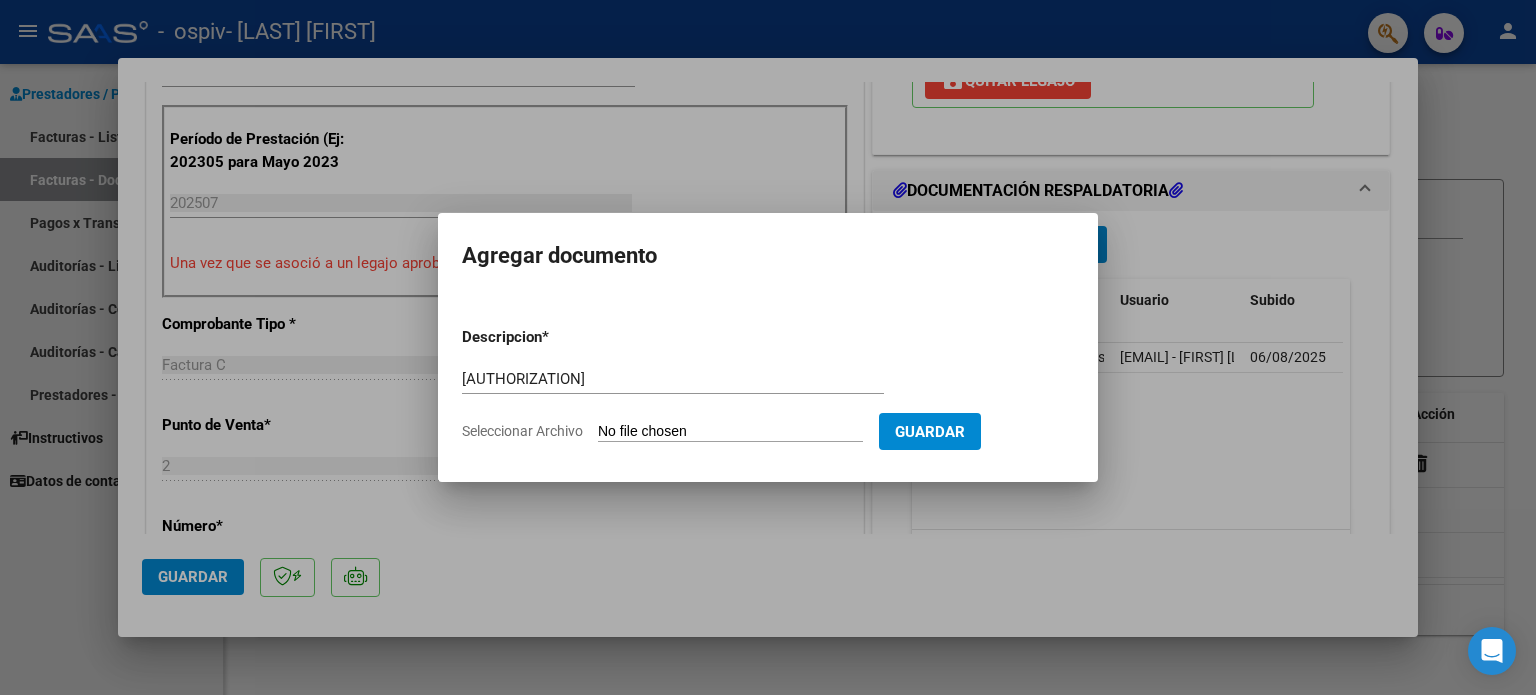 click at bounding box center [768, 347] 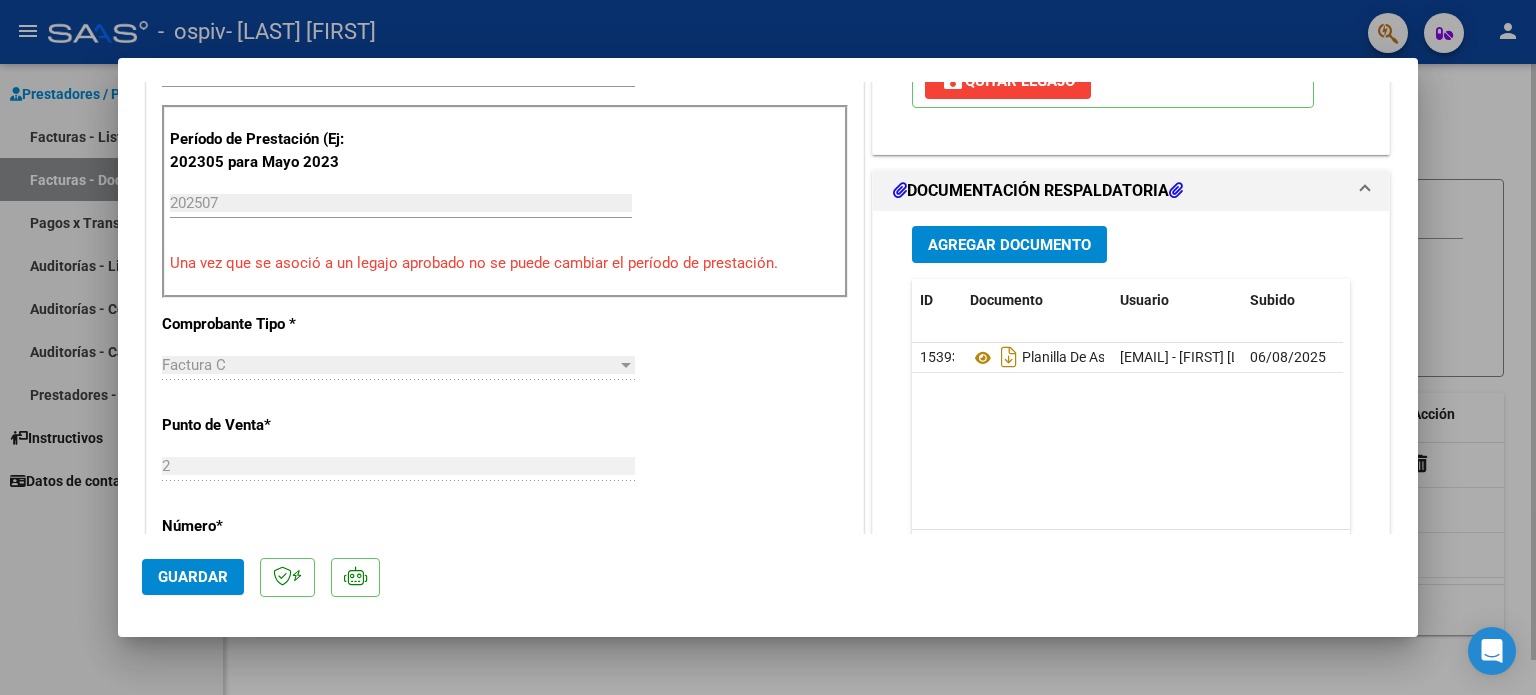 drag, startPoint x: 1497, startPoint y: 169, endPoint x: 1488, endPoint y: 163, distance: 10.816654 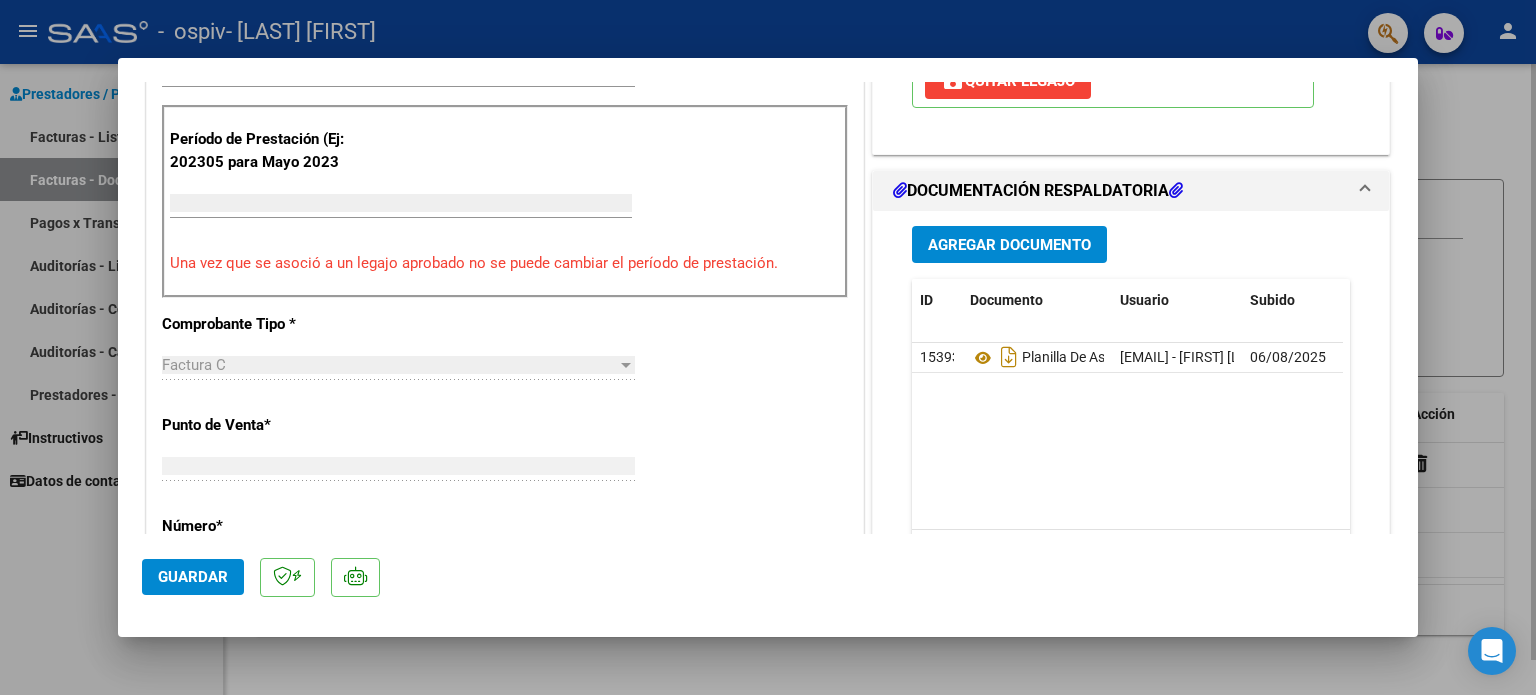 type 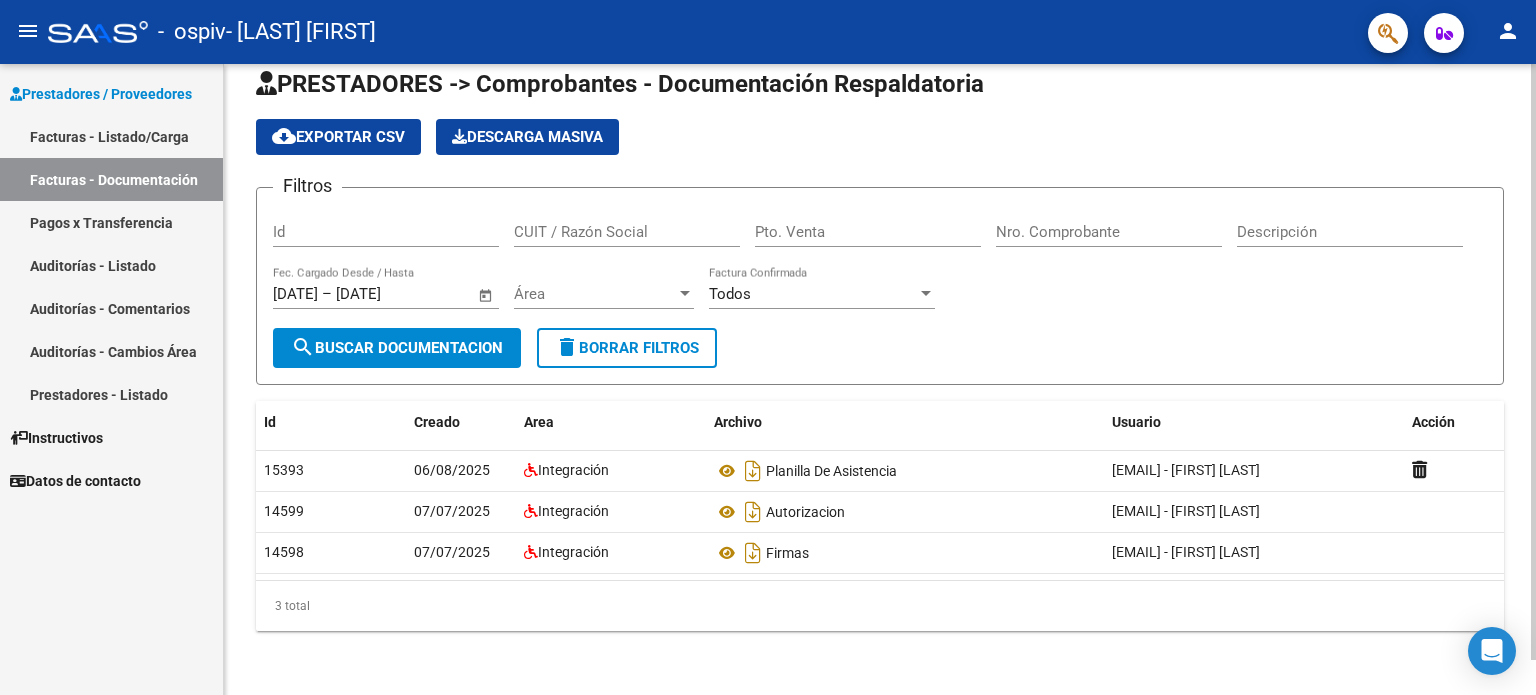 scroll, scrollTop: 36, scrollLeft: 0, axis: vertical 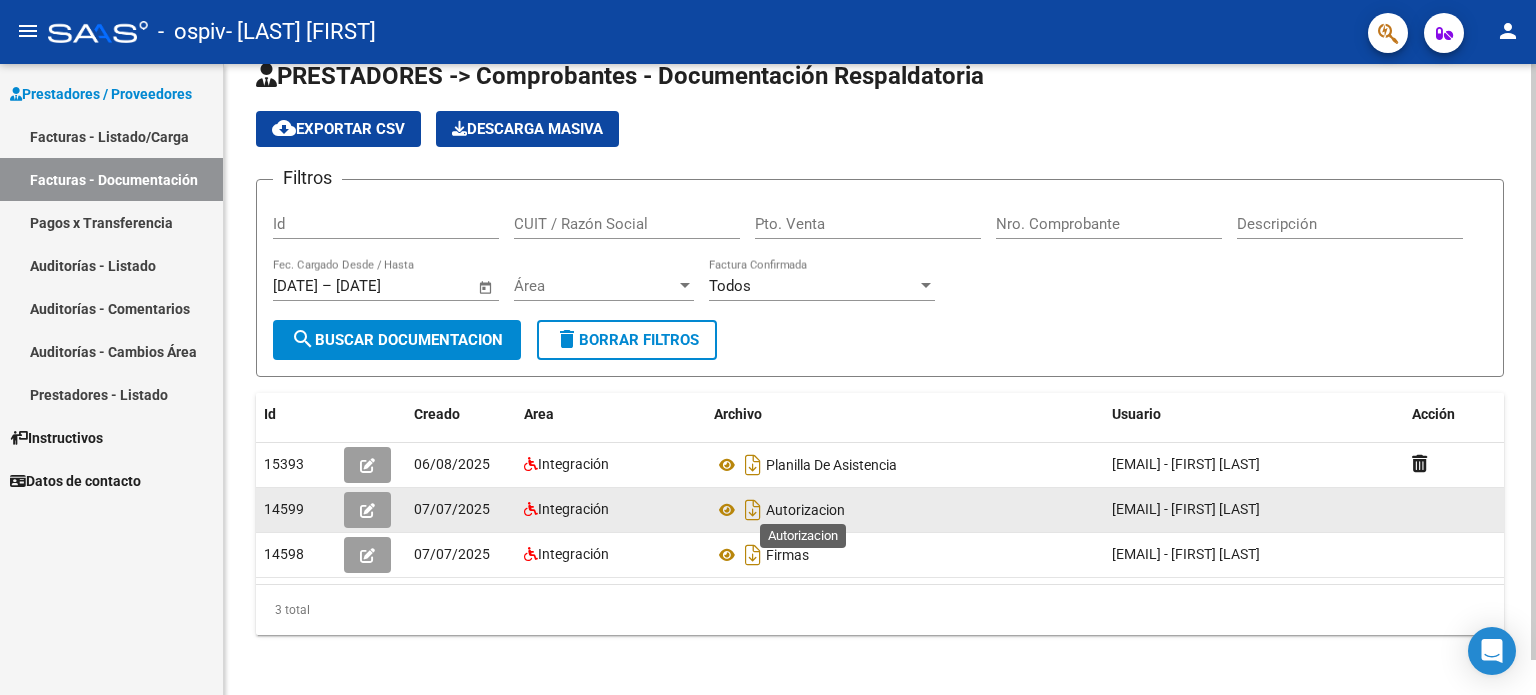 click on "Autorizacion" 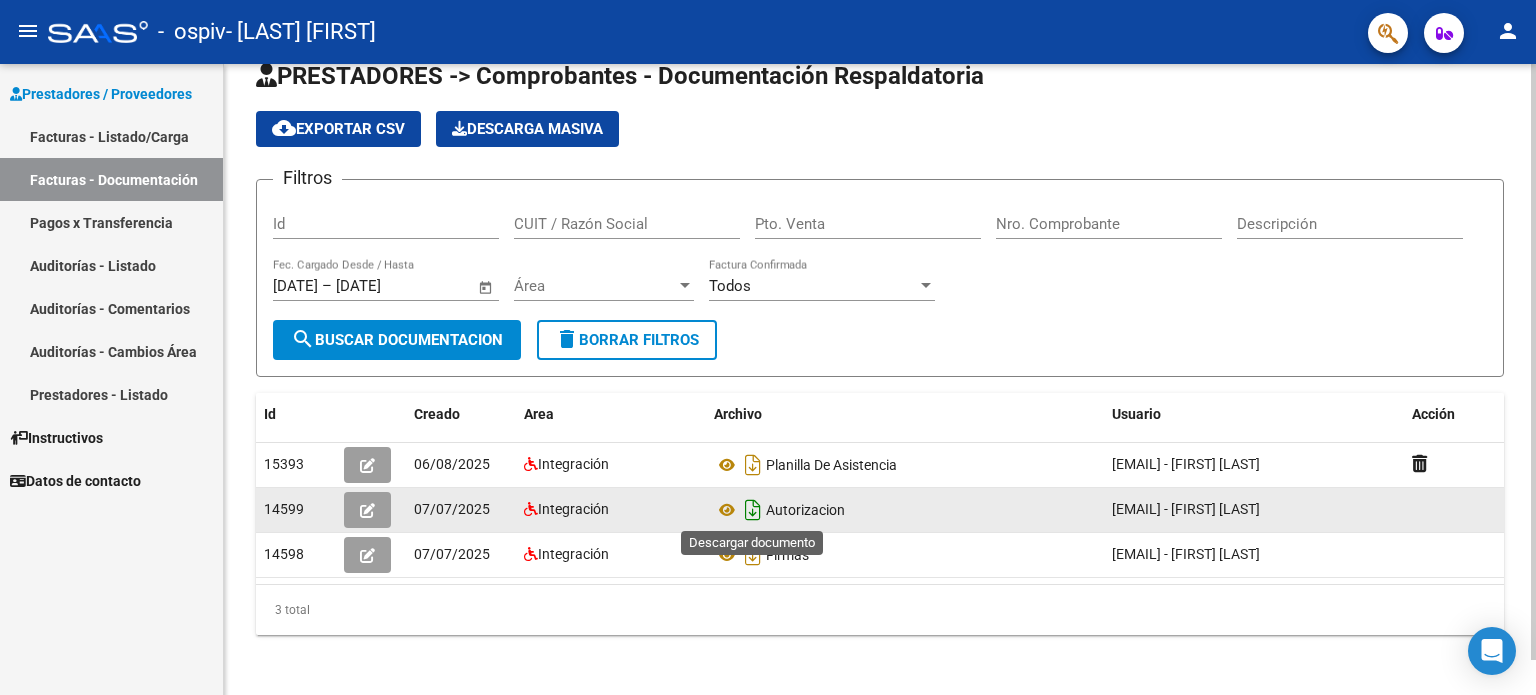click 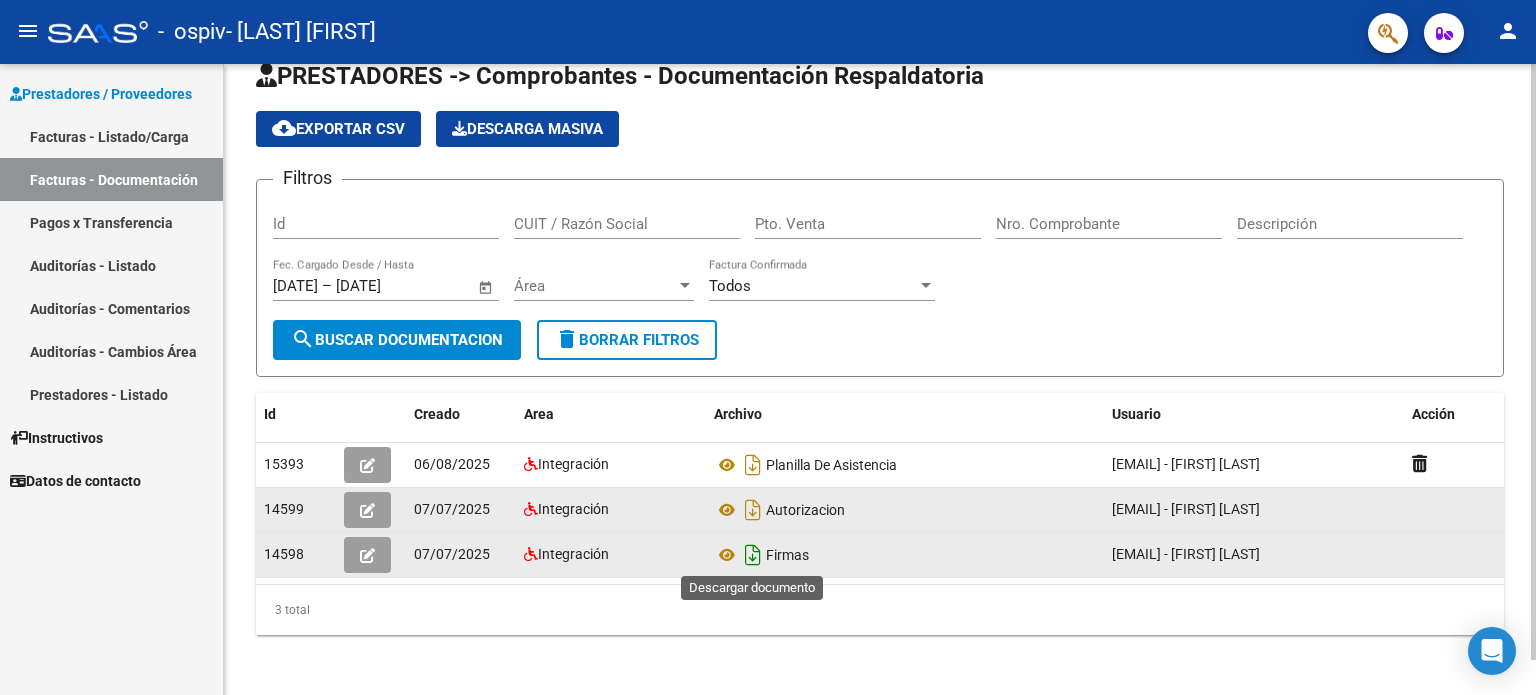 click 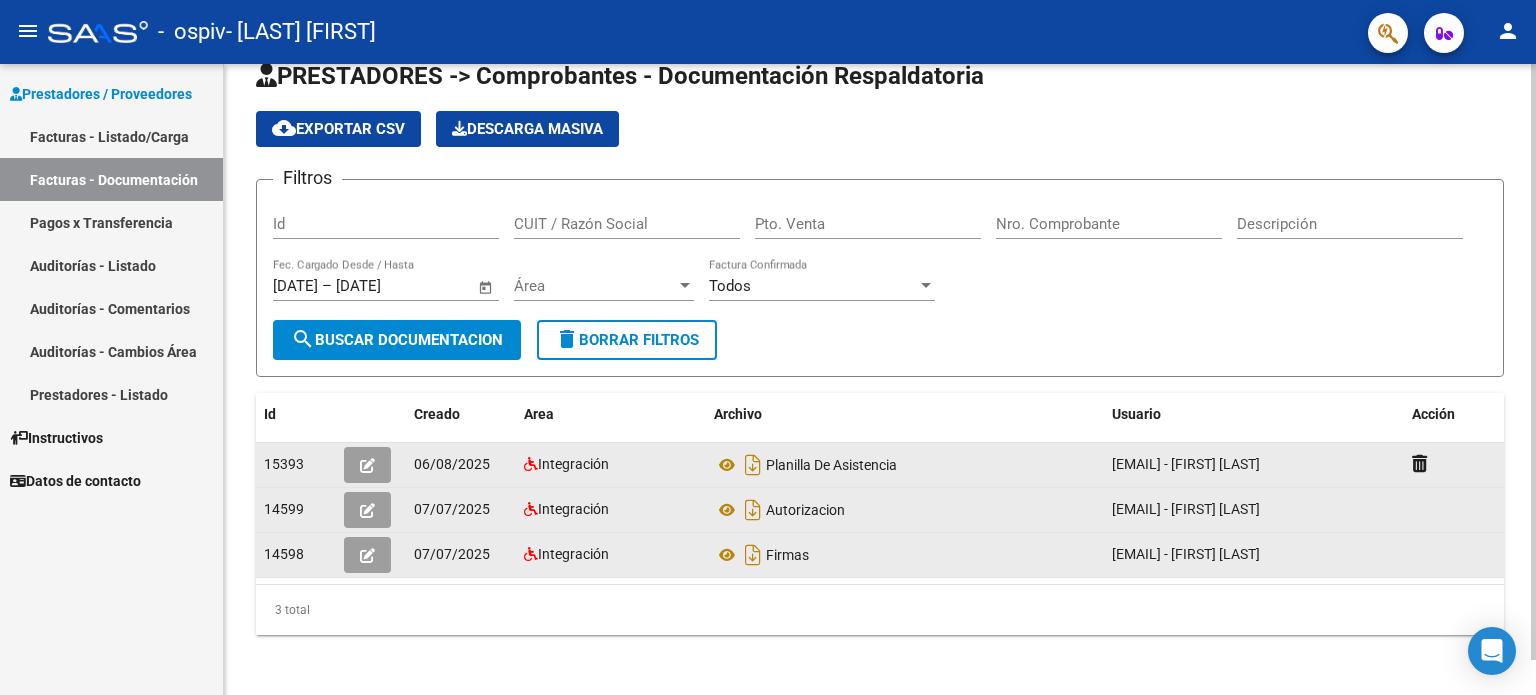 click 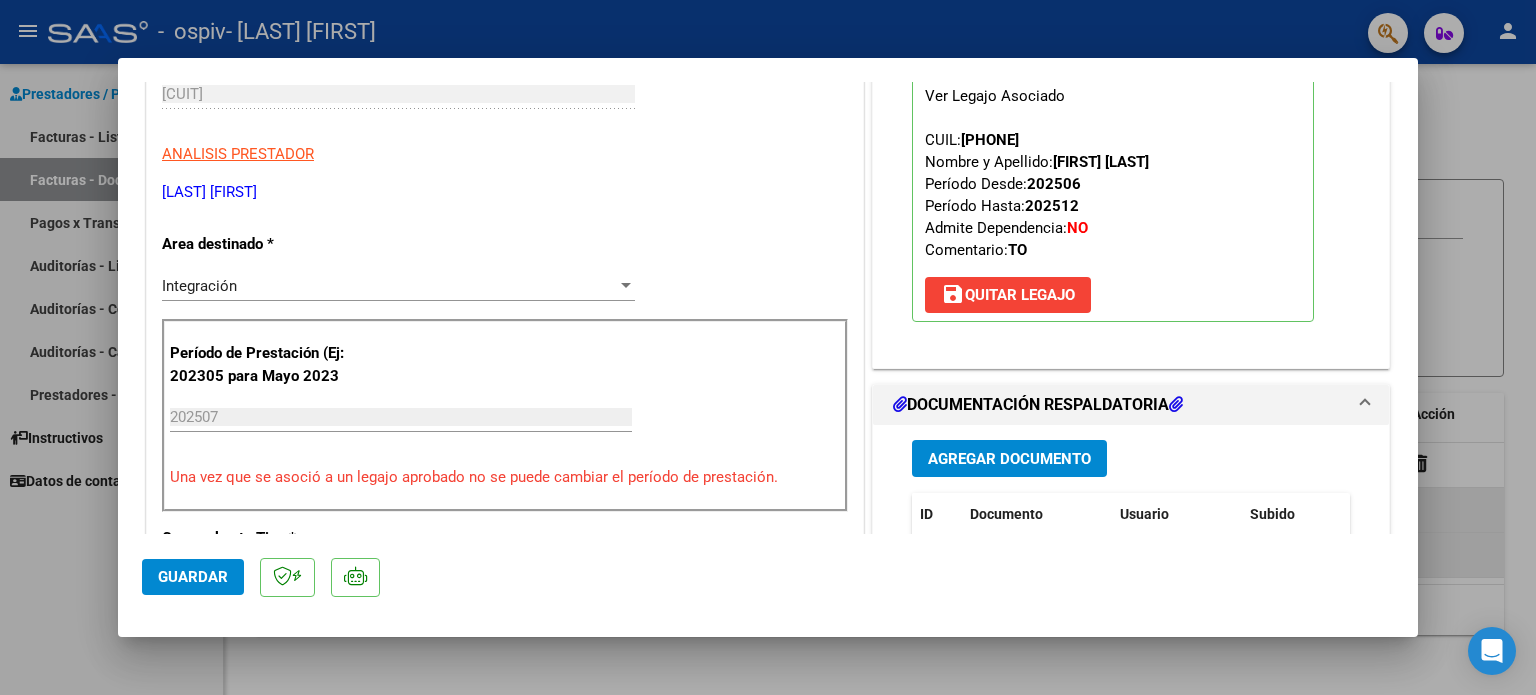 scroll, scrollTop: 400, scrollLeft: 0, axis: vertical 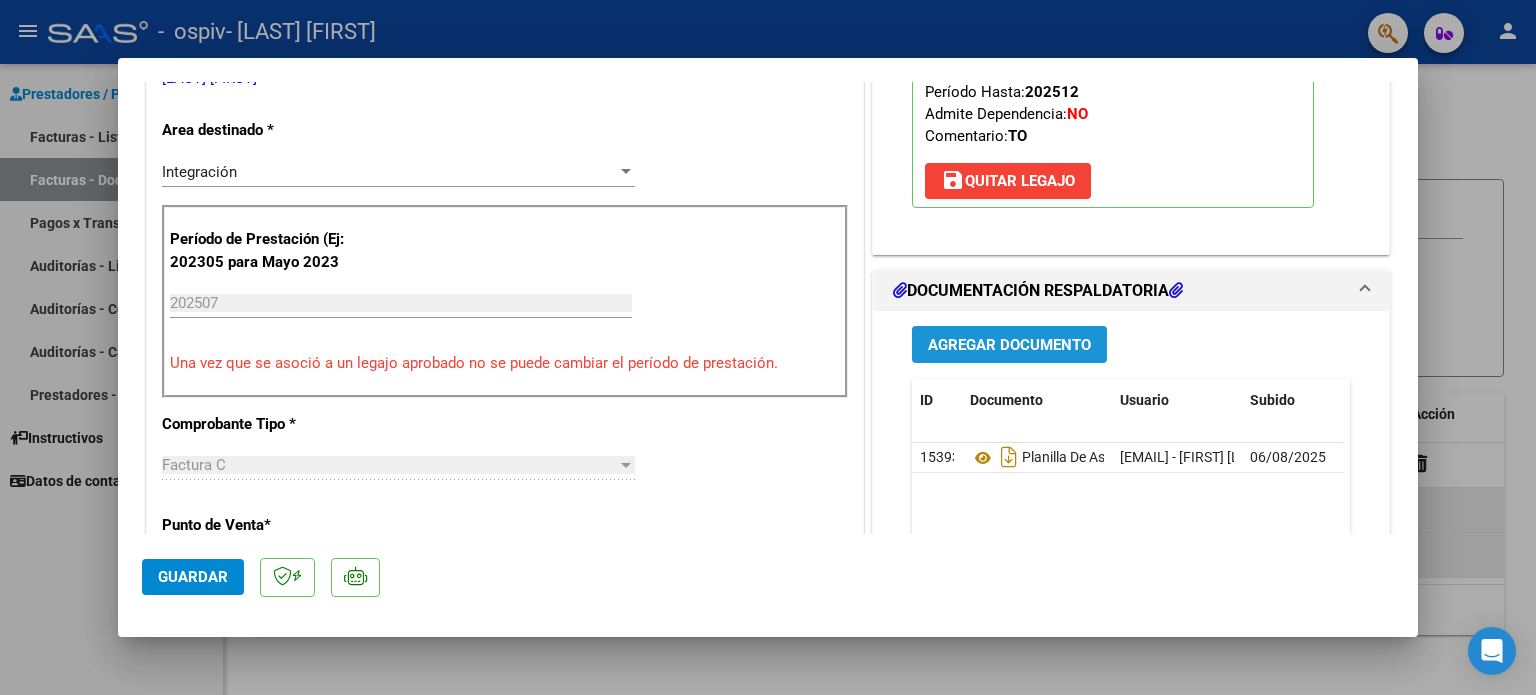 click on "Agregar Documento" at bounding box center [1009, 345] 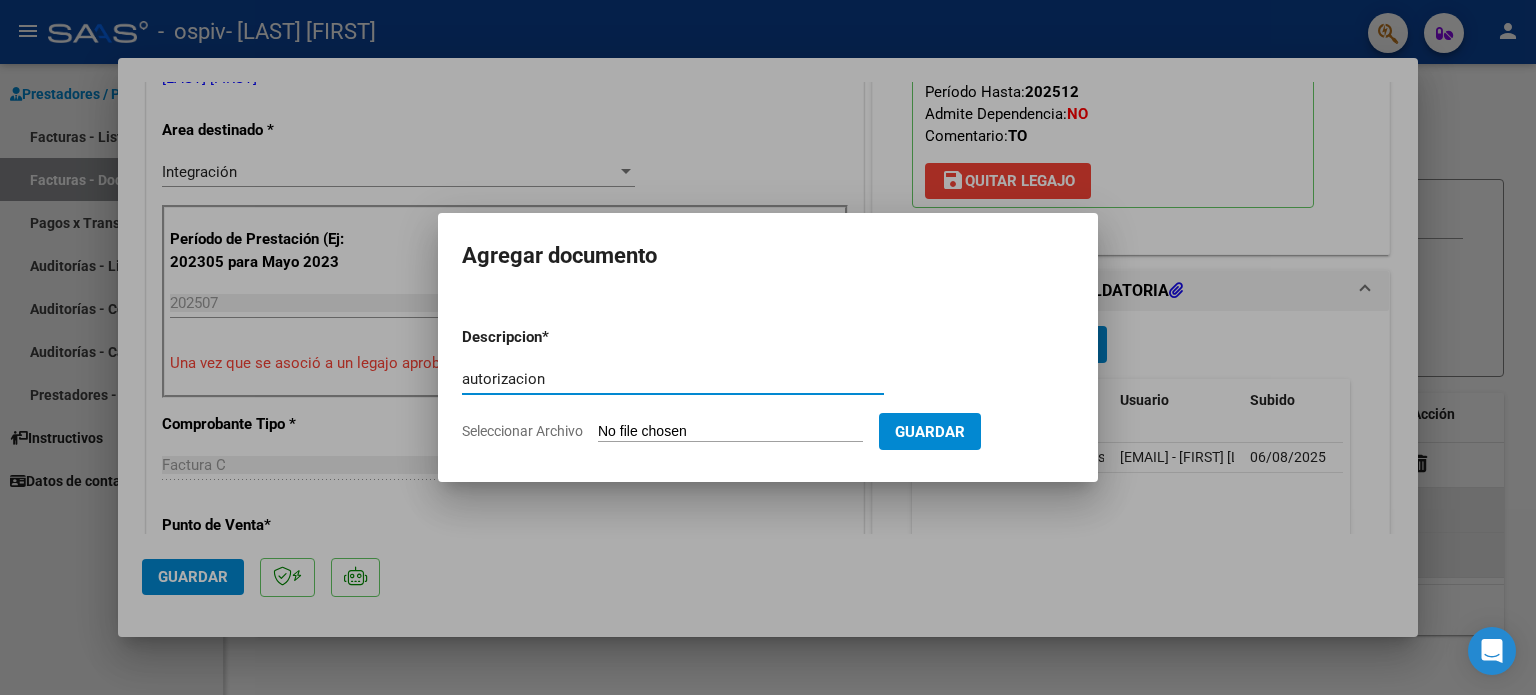 type on "autorizacion" 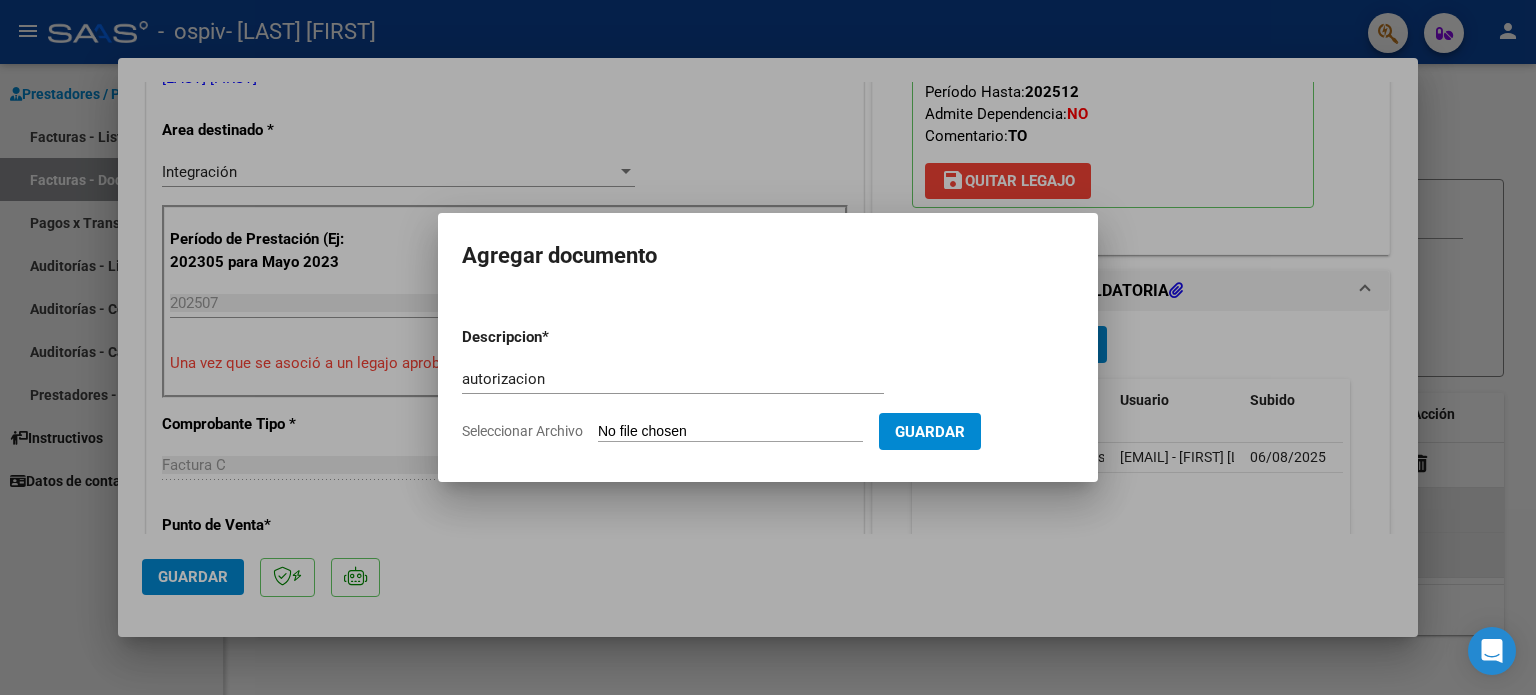 type on "C:\fakepath\[CUIT]-FACTURA_C-2-411-ANEXO-AUTORIZACION.pdf" 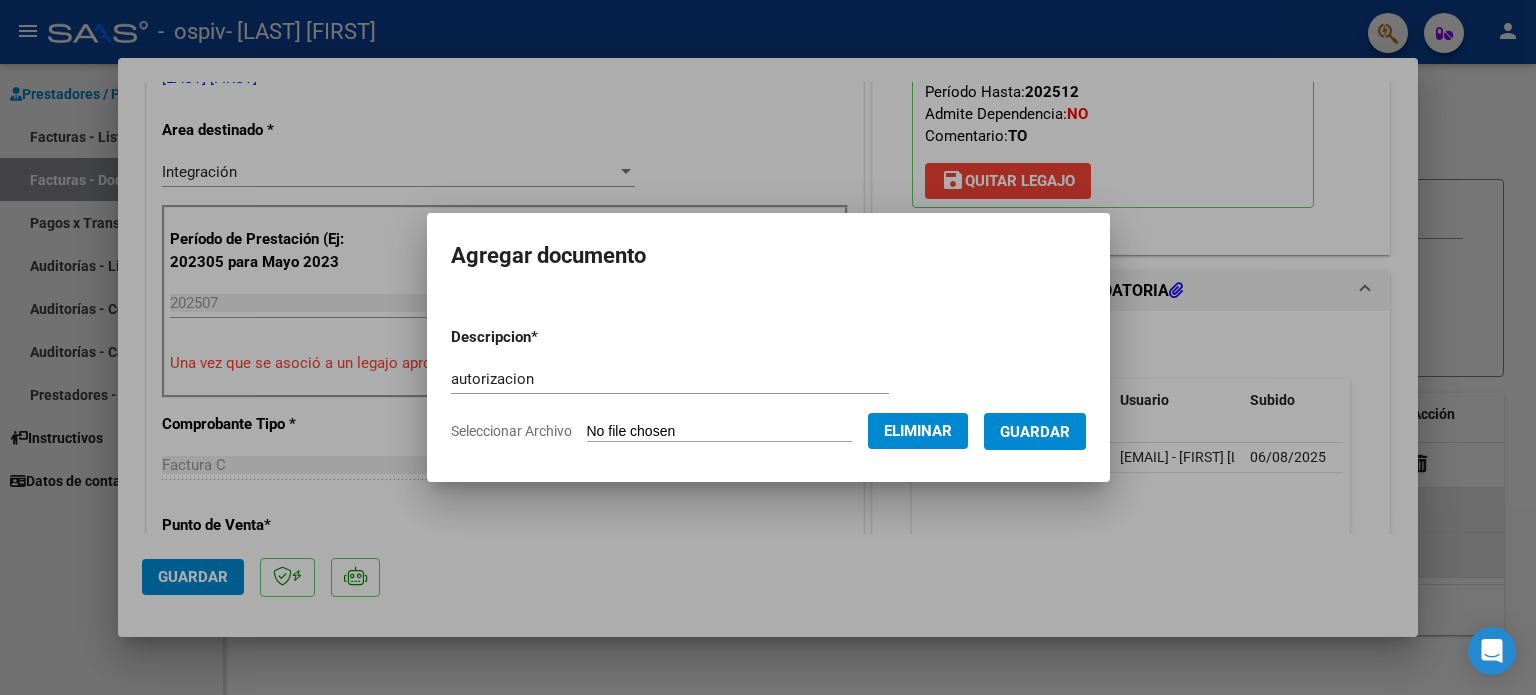 click on "Guardar" at bounding box center [1035, 431] 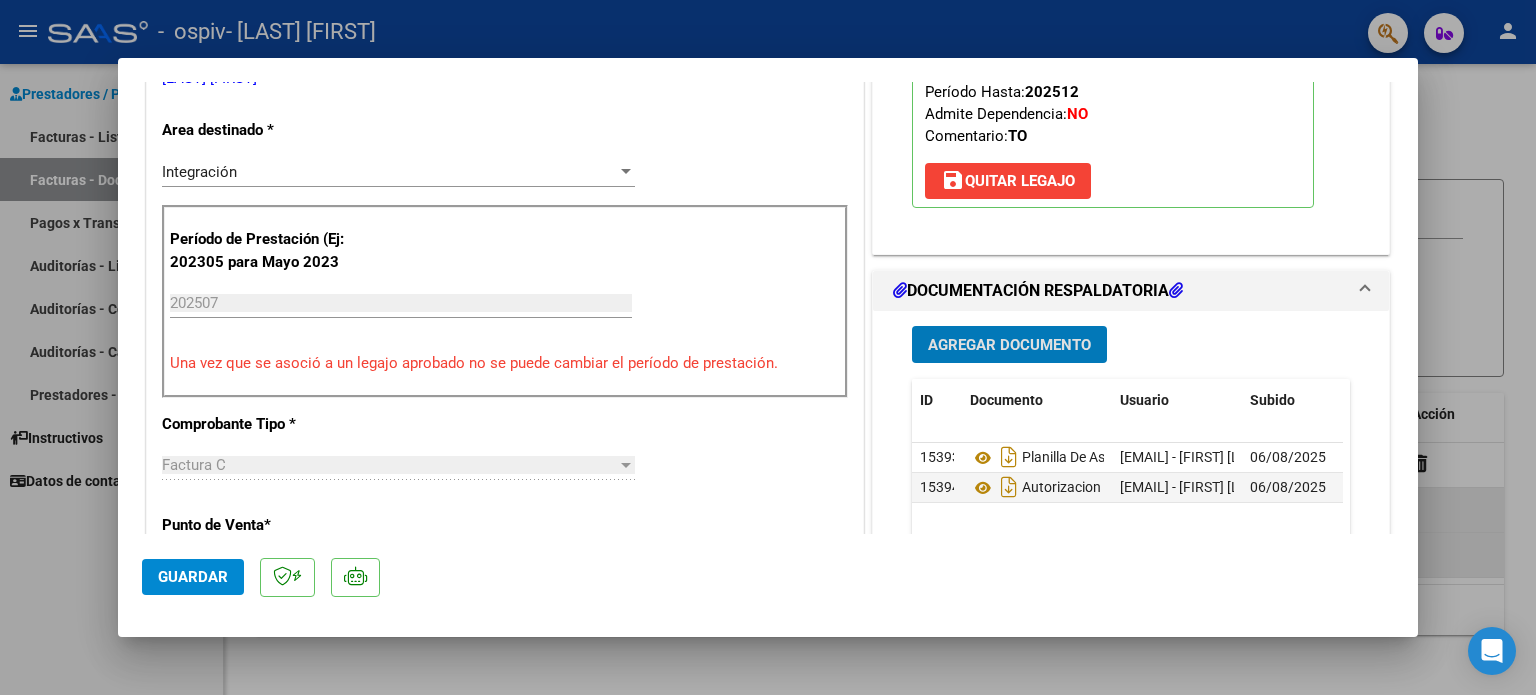 click on "Guardar" 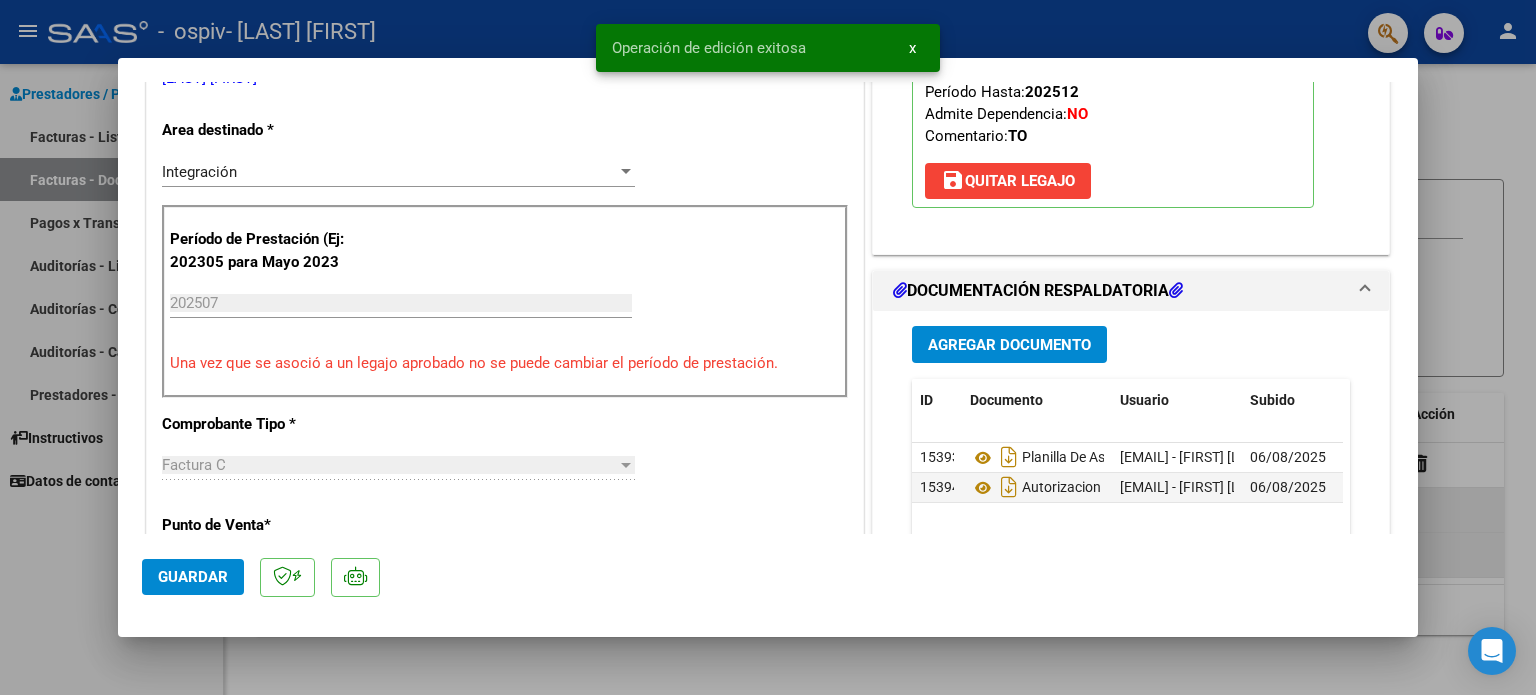 click at bounding box center (768, 347) 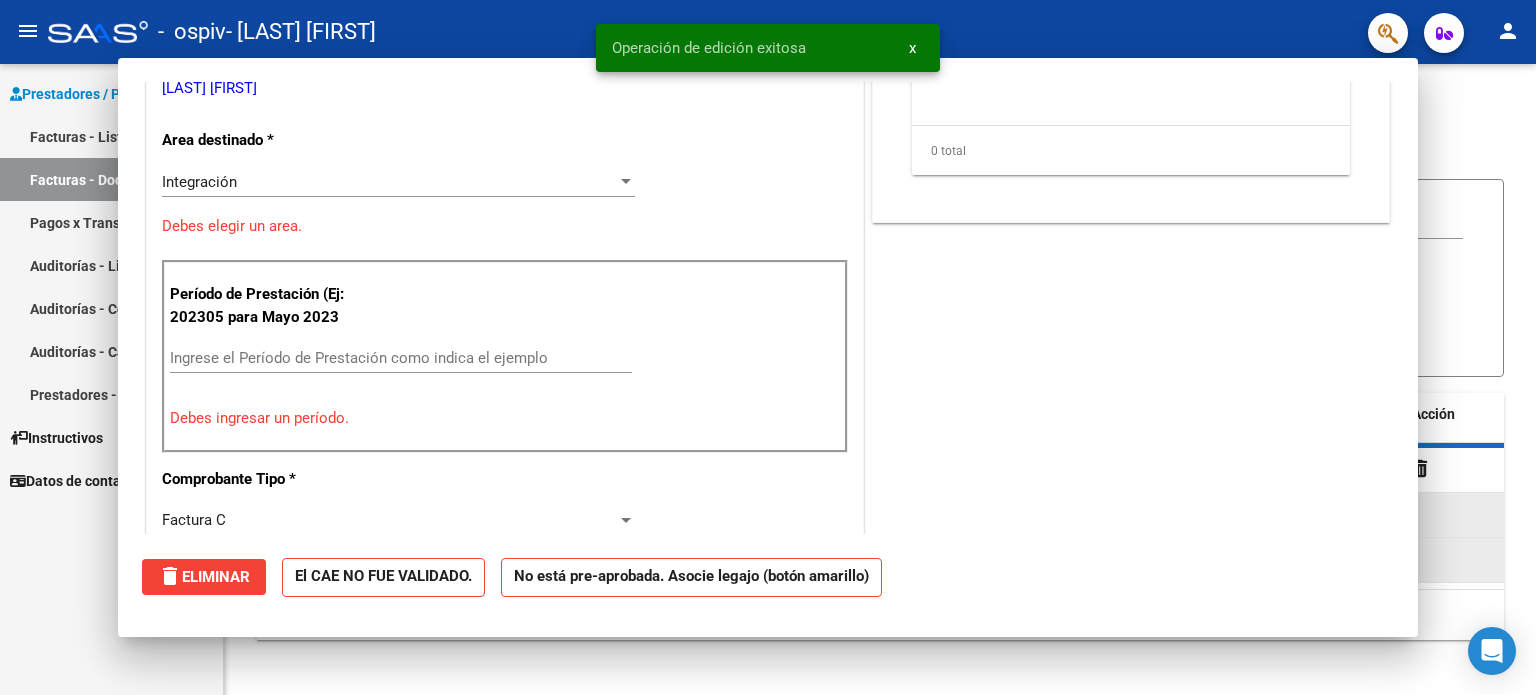 scroll, scrollTop: 409, scrollLeft: 0, axis: vertical 